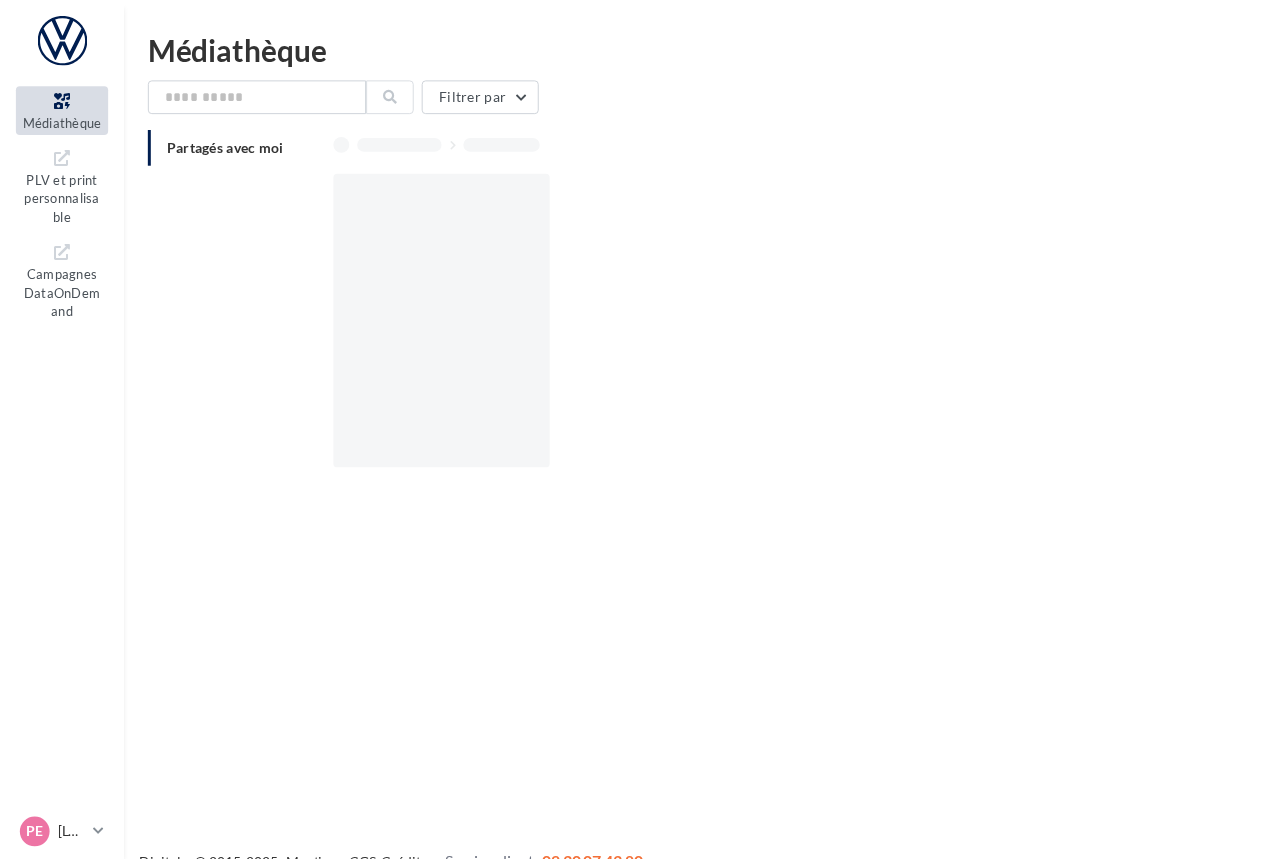scroll, scrollTop: 0, scrollLeft: 0, axis: both 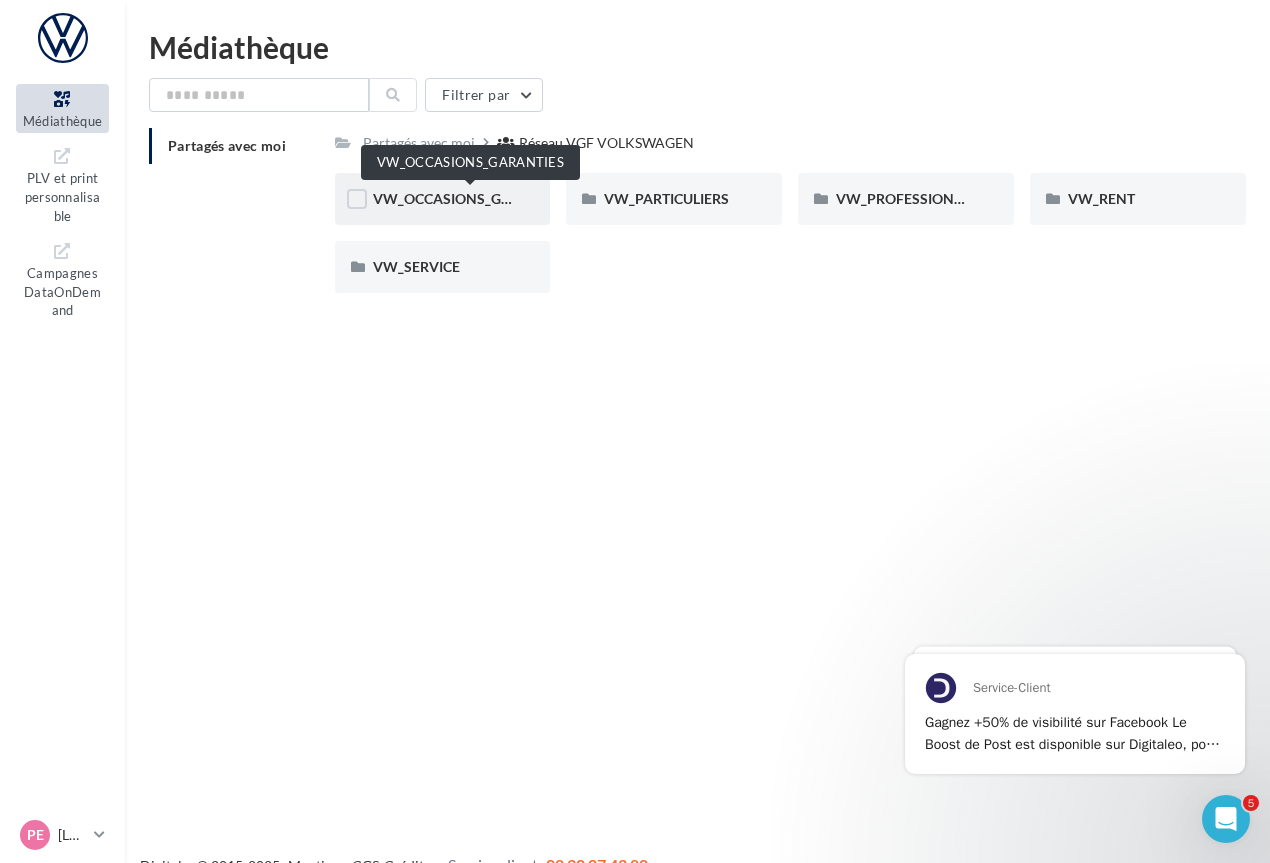 click on "VW_OCCASIONS_GARANTIES" at bounding box center [471, 198] 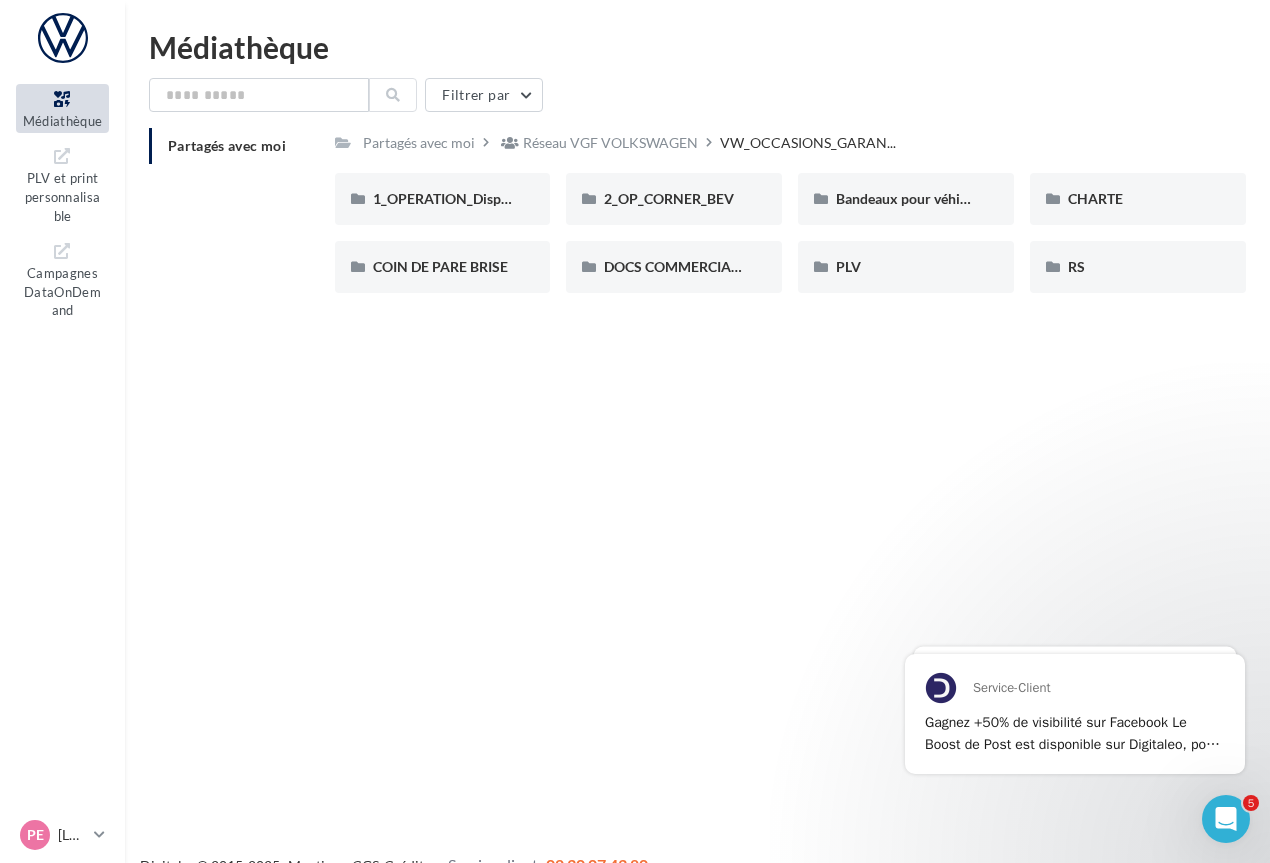 click on "Médiathèque" at bounding box center [63, 121] 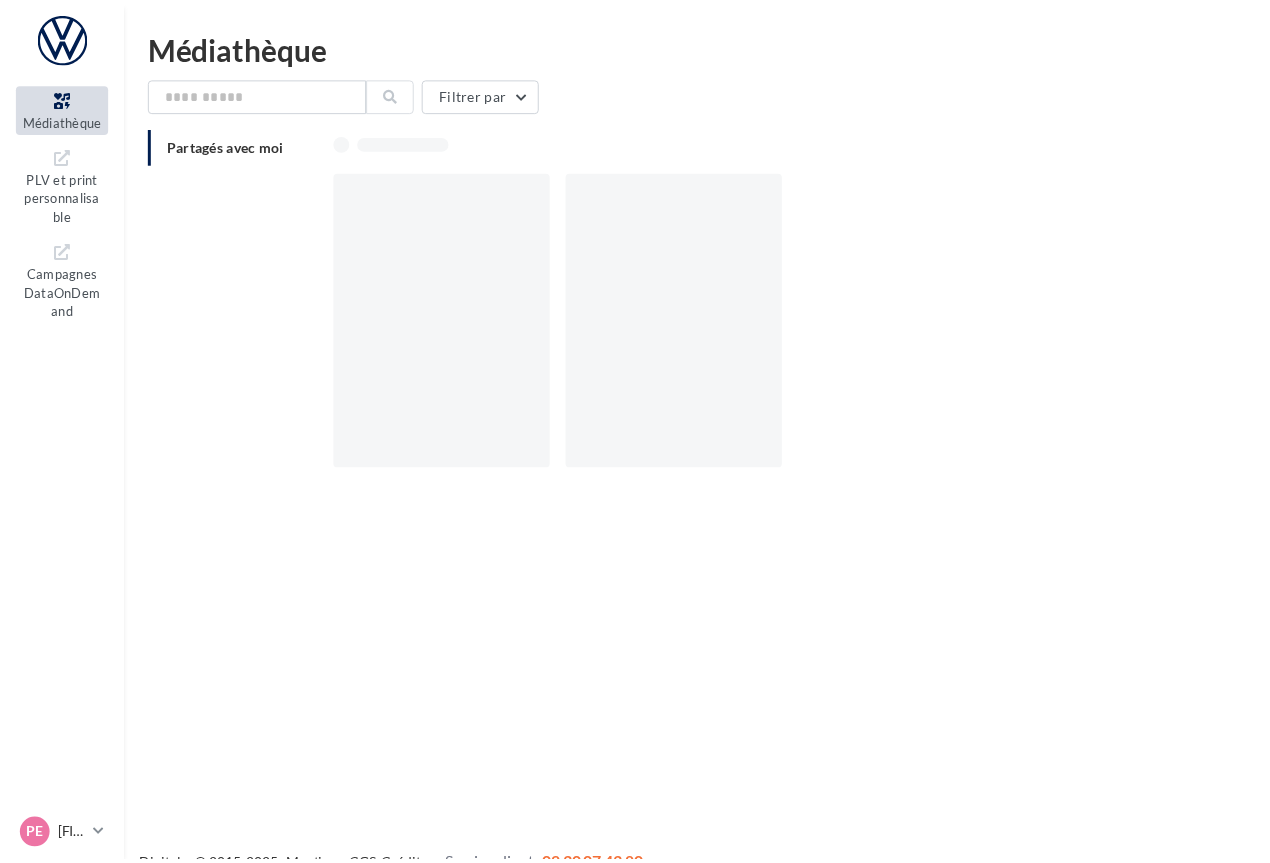 scroll, scrollTop: 0, scrollLeft: 0, axis: both 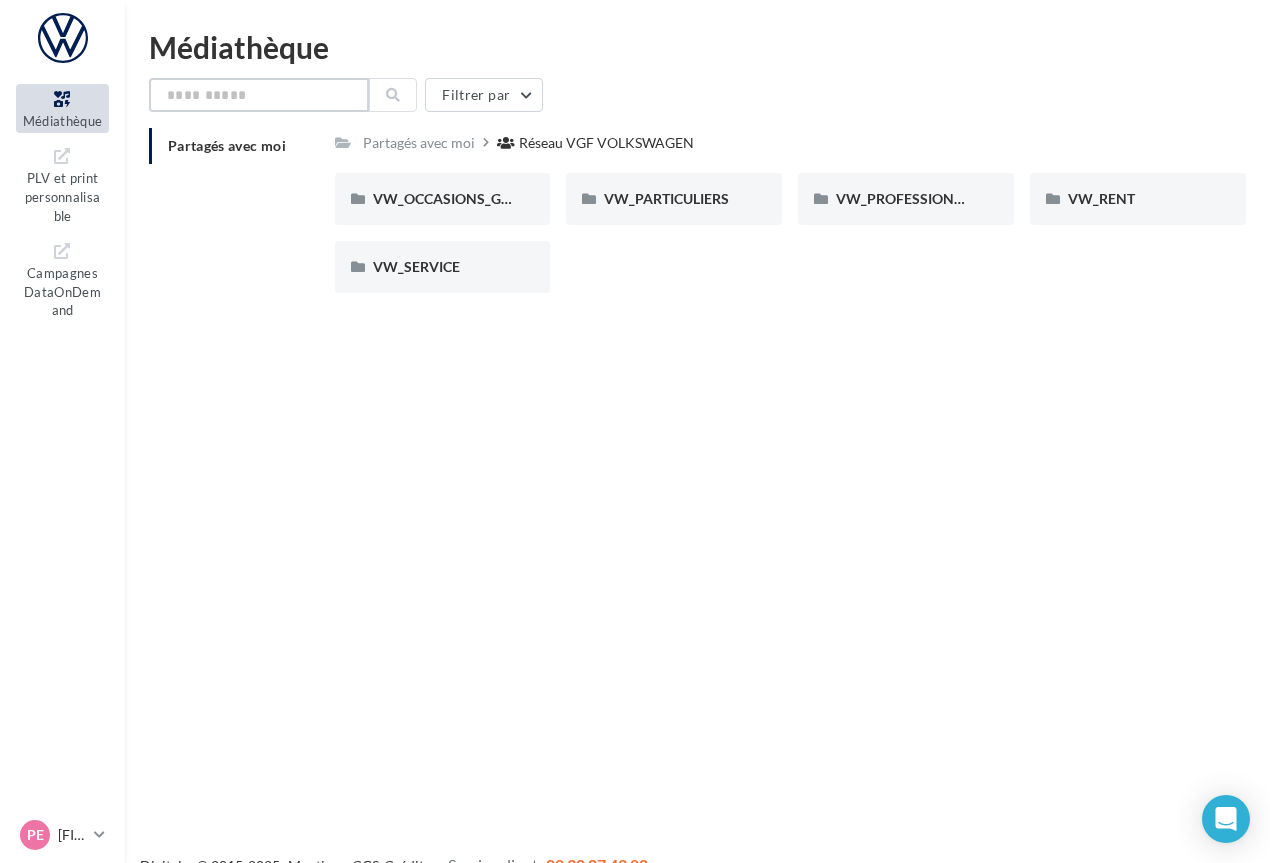click at bounding box center [259, 95] 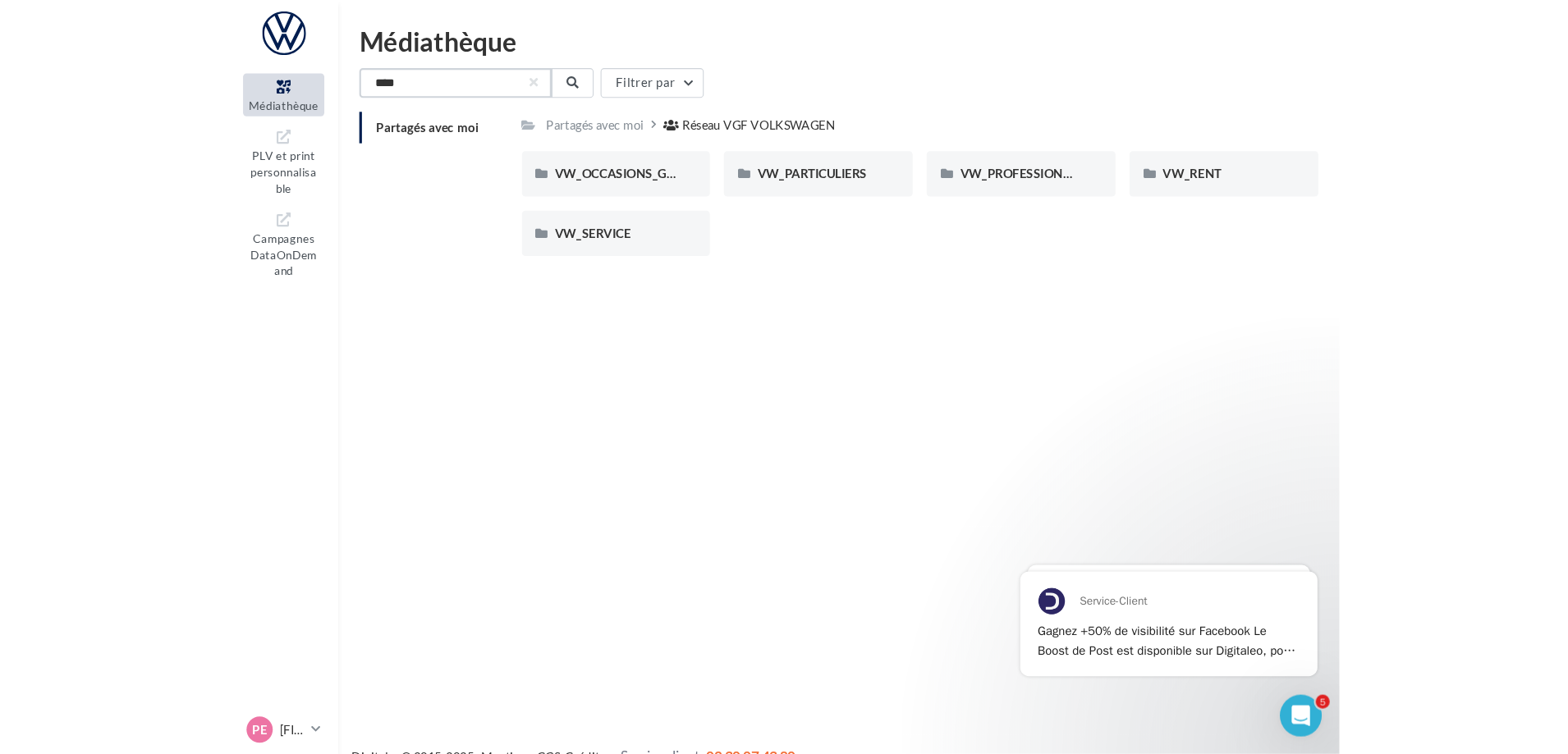 scroll, scrollTop: 0, scrollLeft: 0, axis: both 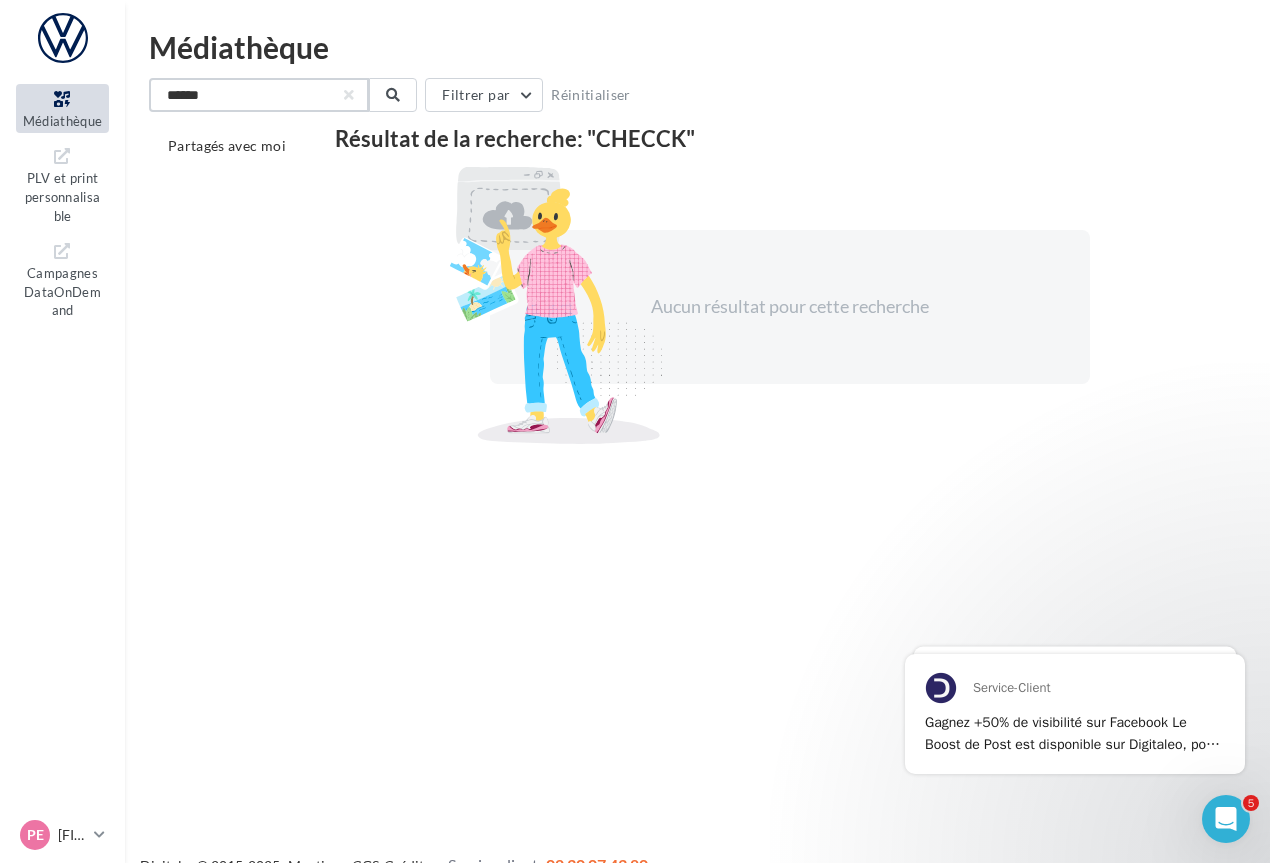 click on "******" at bounding box center (259, 95) 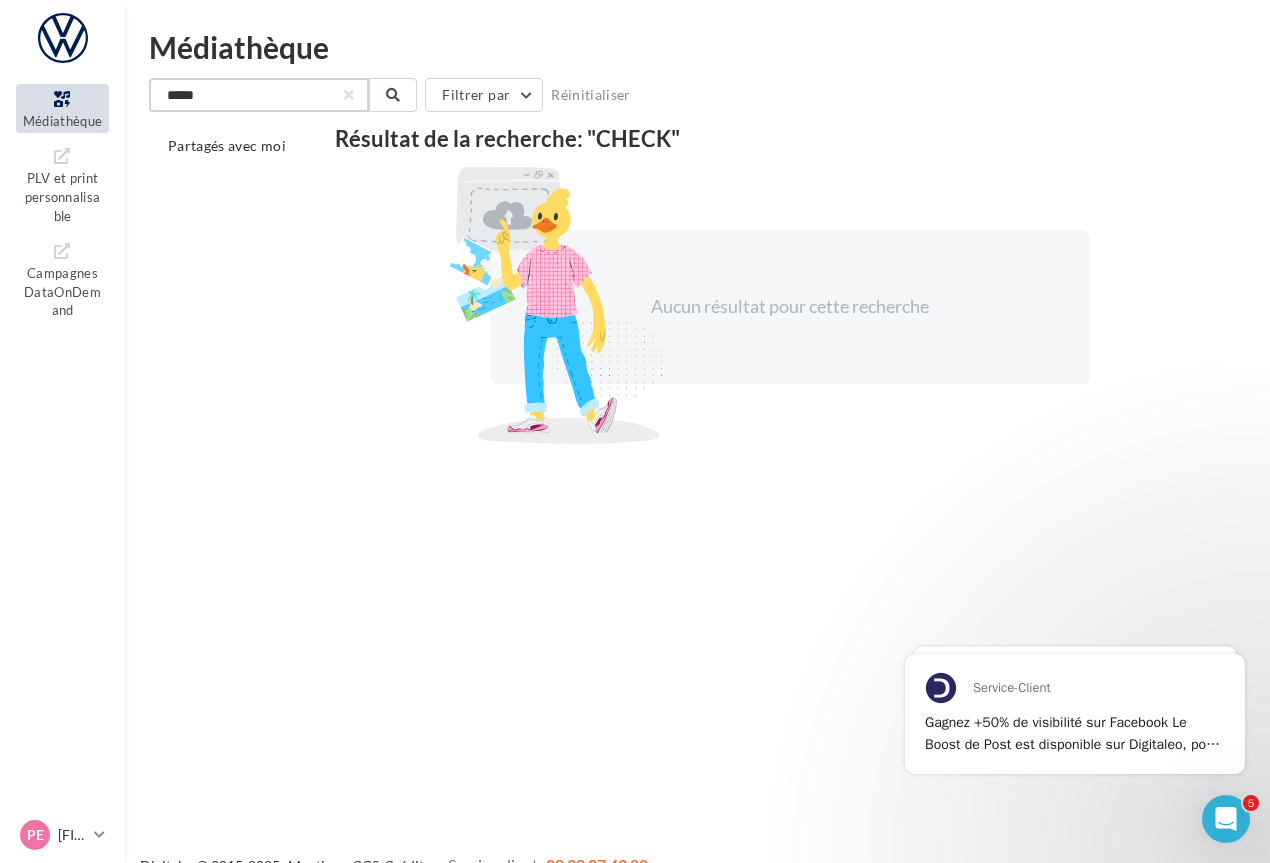click on "*****" at bounding box center [259, 95] 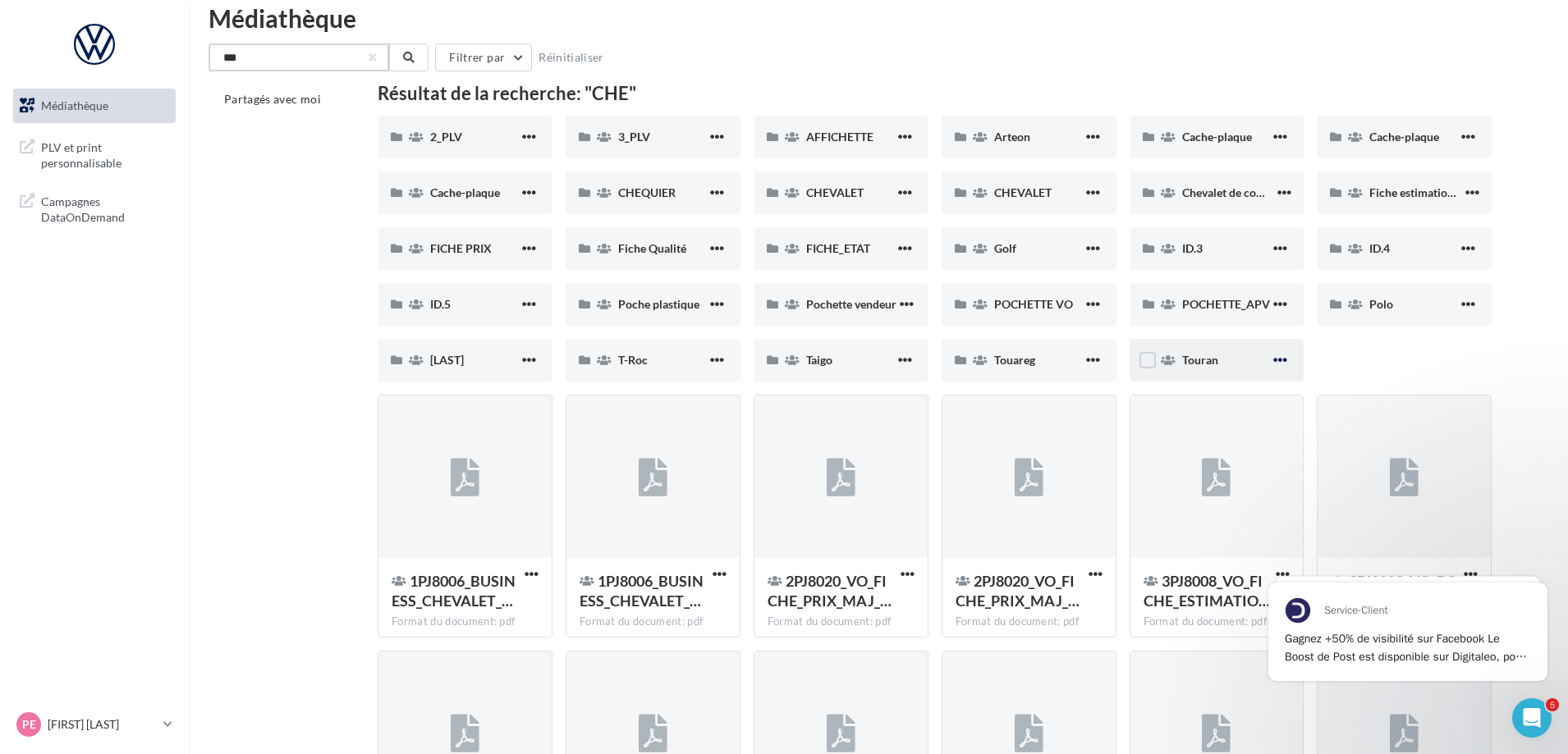 scroll, scrollTop: 244, scrollLeft: 0, axis: vertical 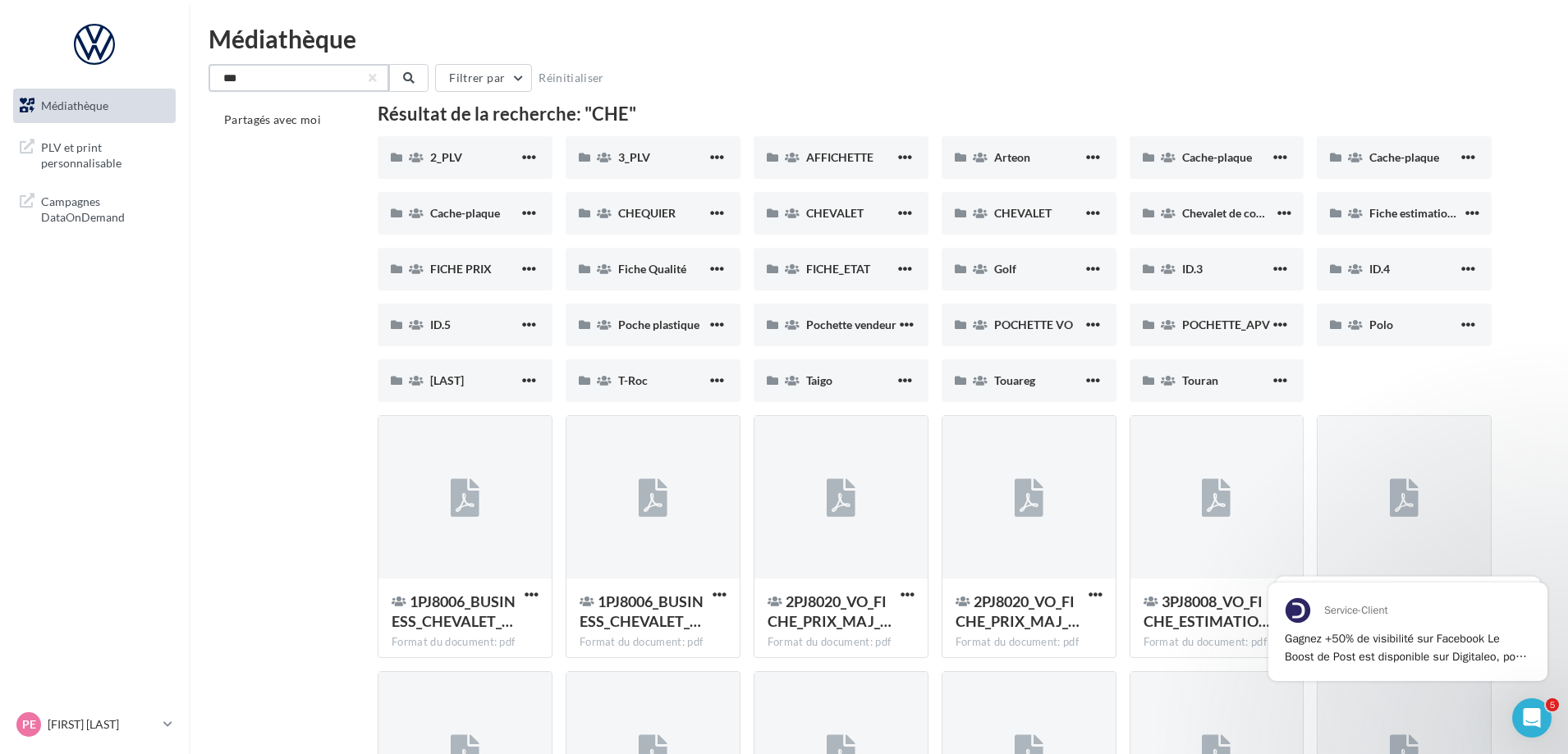 drag, startPoint x: 298, startPoint y: 85, endPoint x: 153, endPoint y: 102, distance: 145.99315 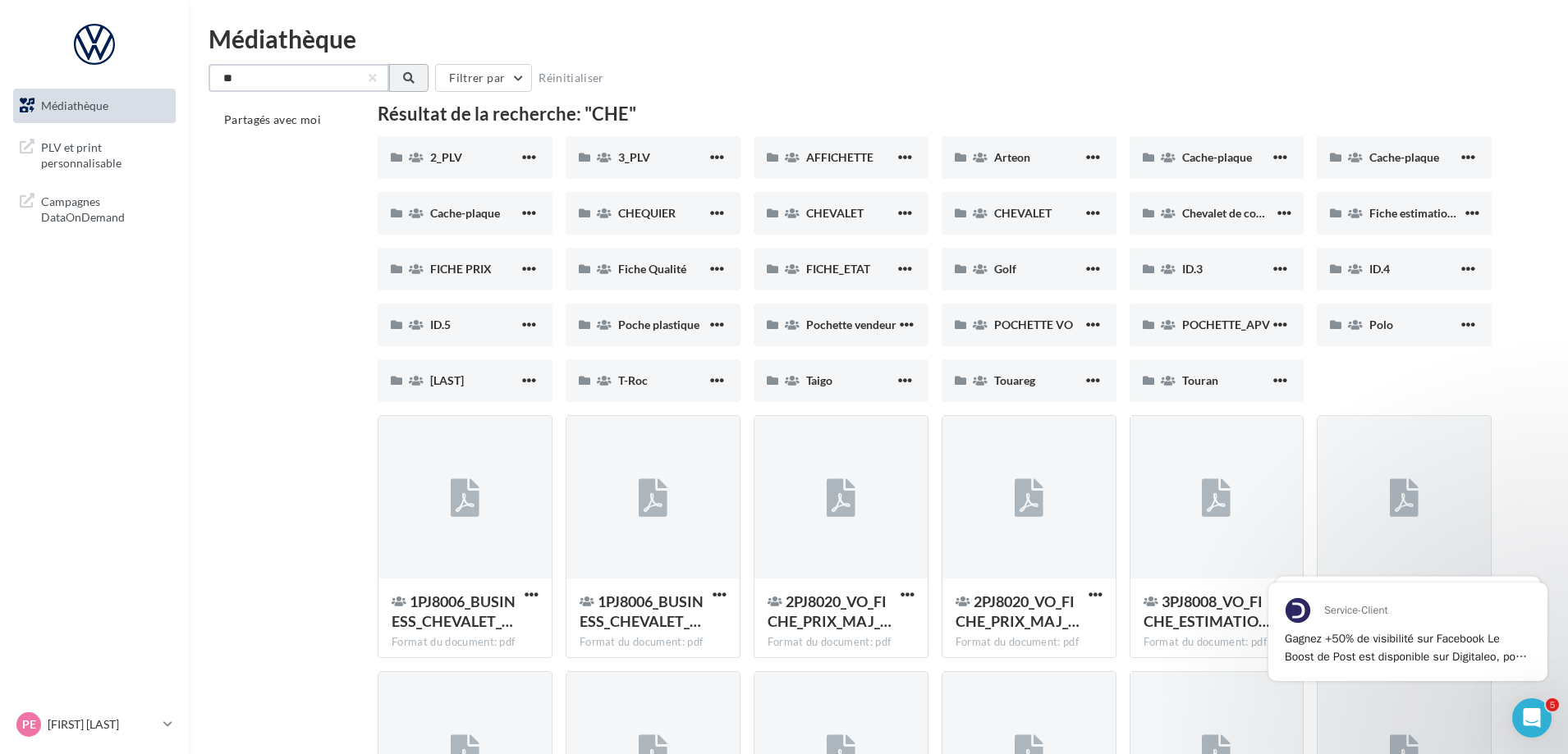 type on "**" 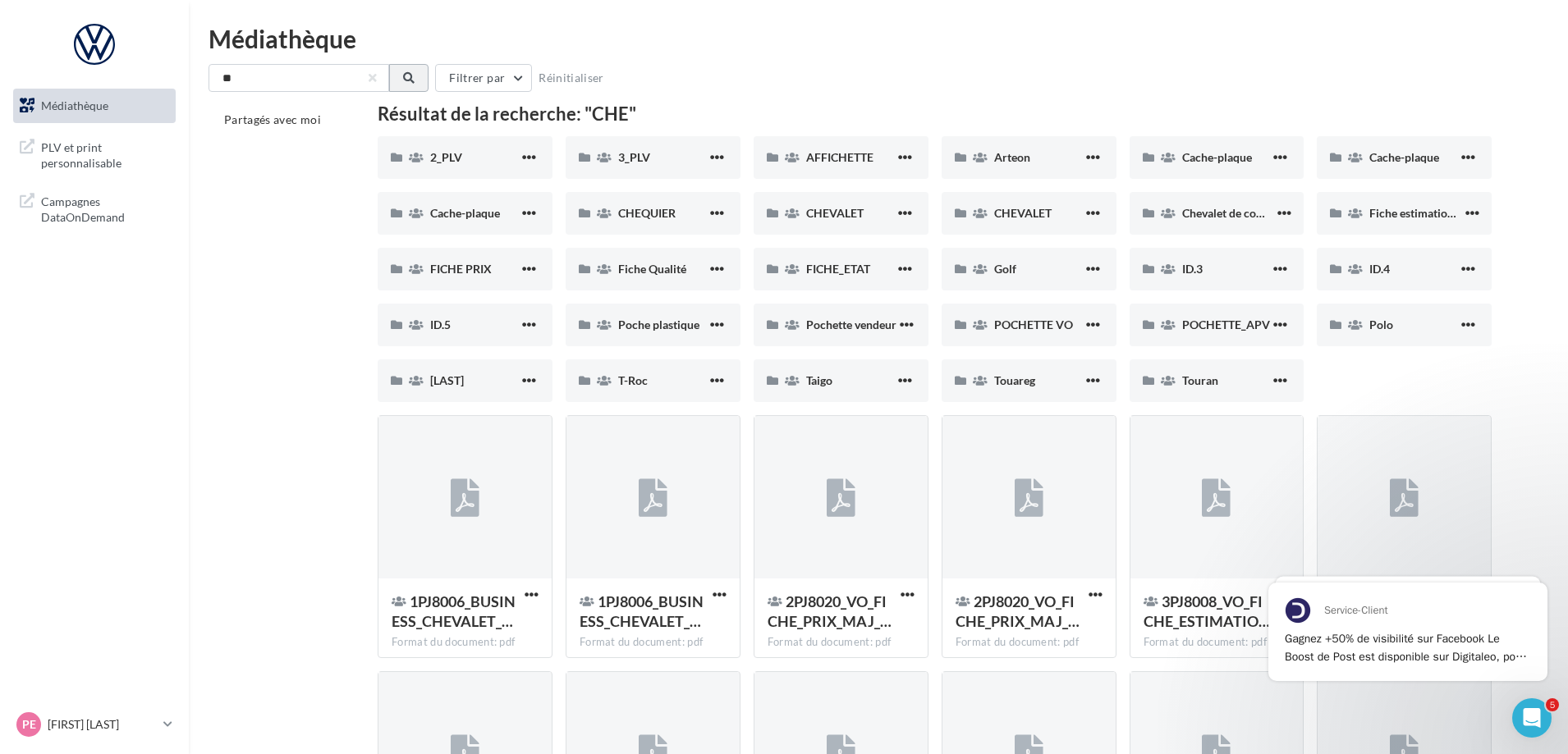 click at bounding box center (409, 78) 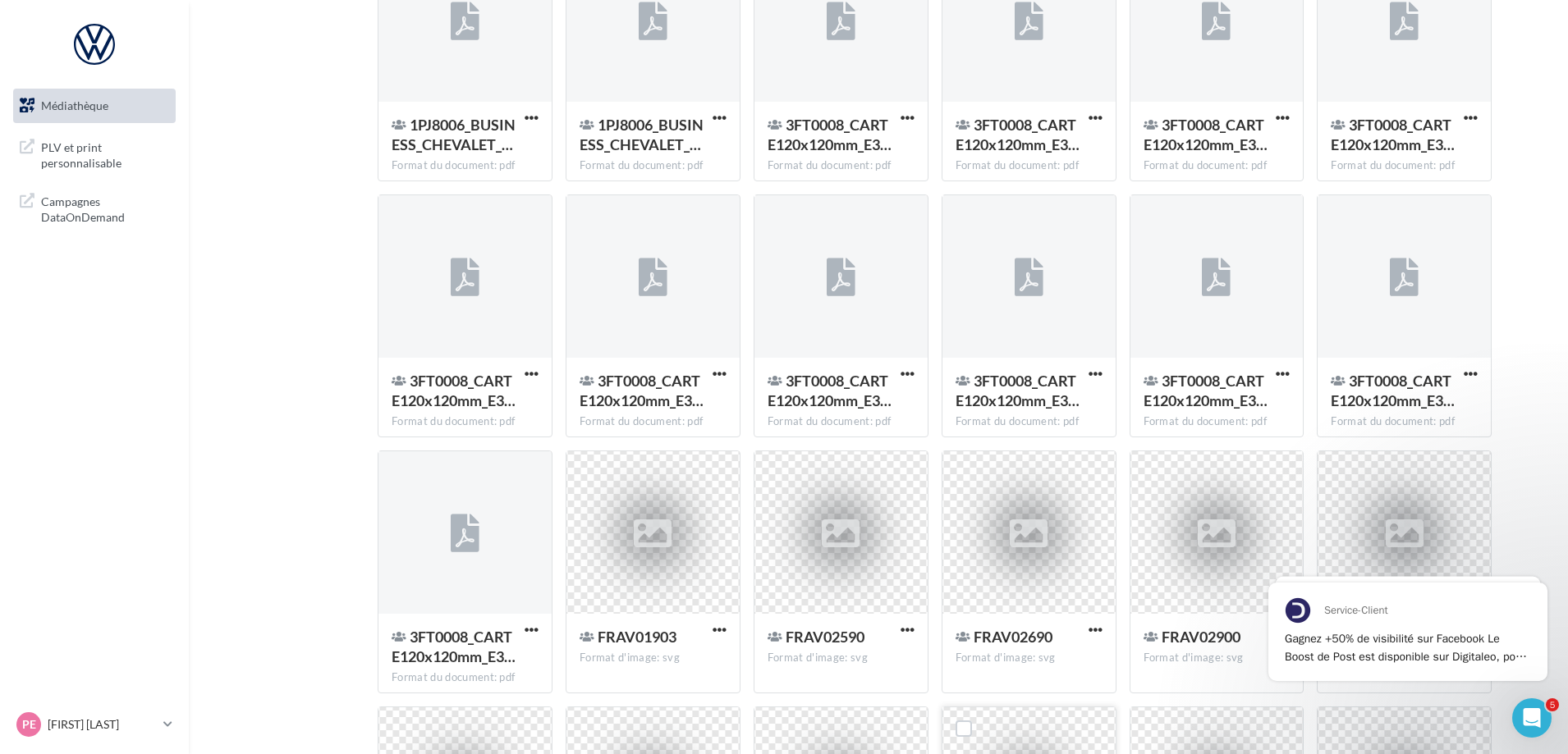 scroll, scrollTop: 519, scrollLeft: 0, axis: vertical 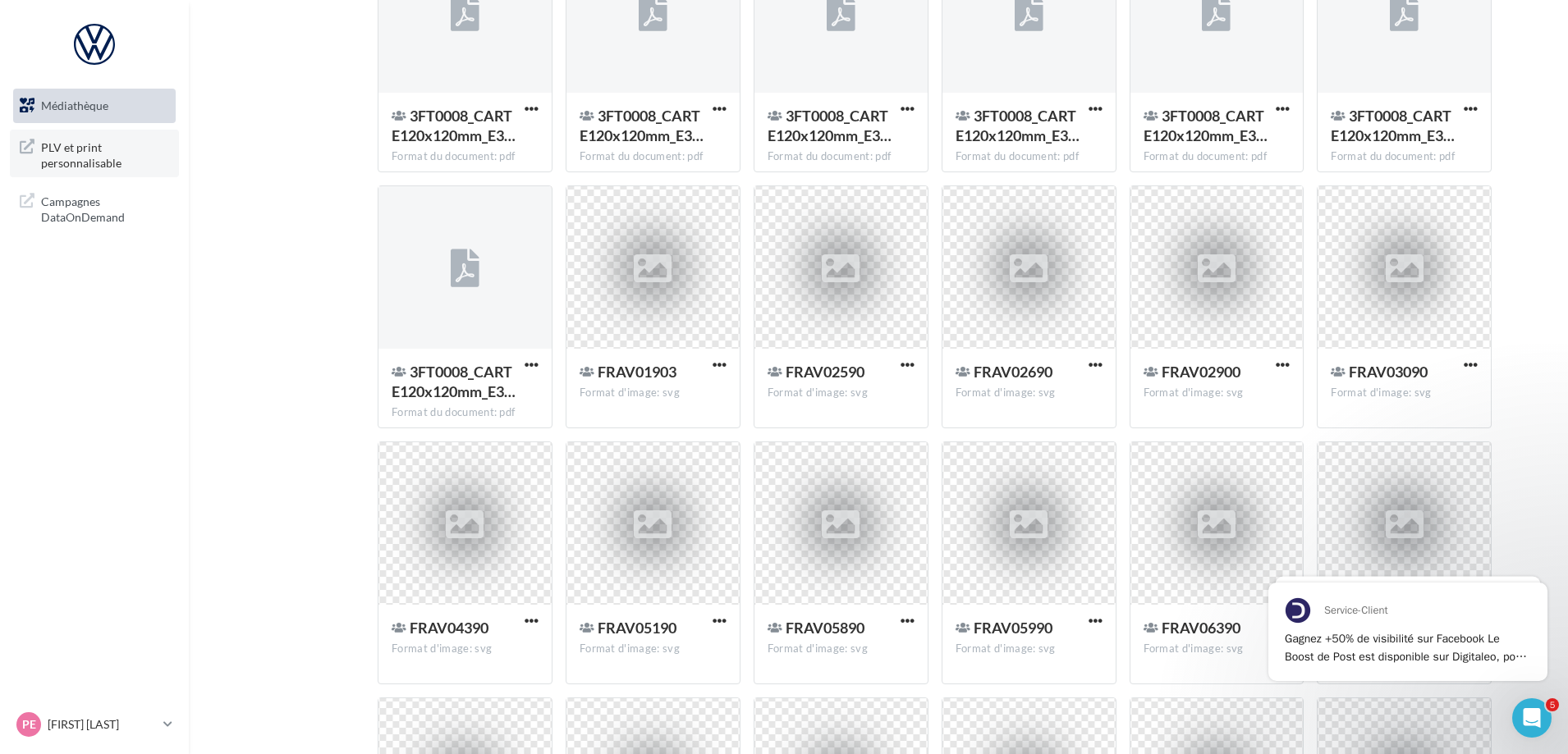 click on "PLV et print personnalisable" at bounding box center [105, 153] 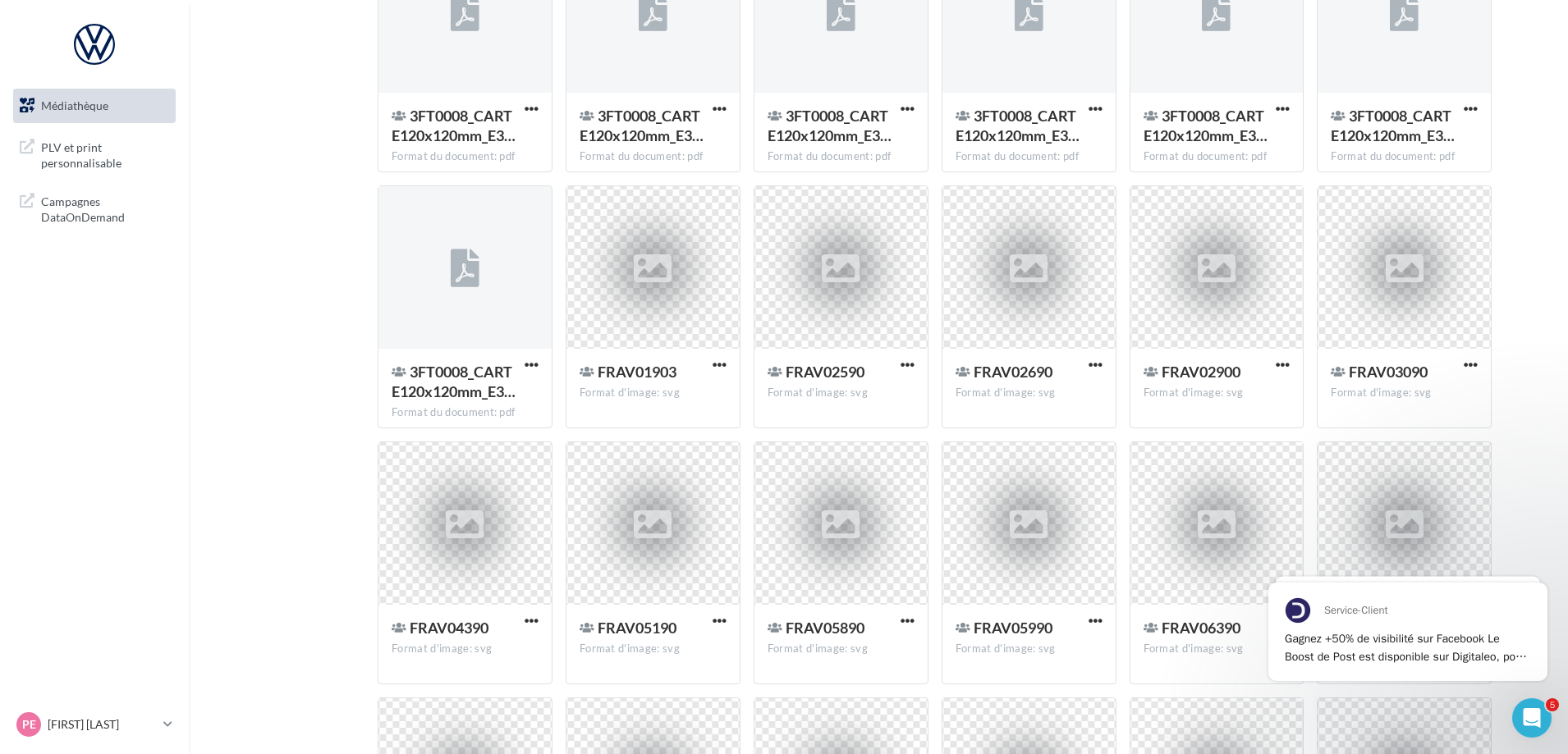 click on "Médiathèque" at bounding box center (75, 105) 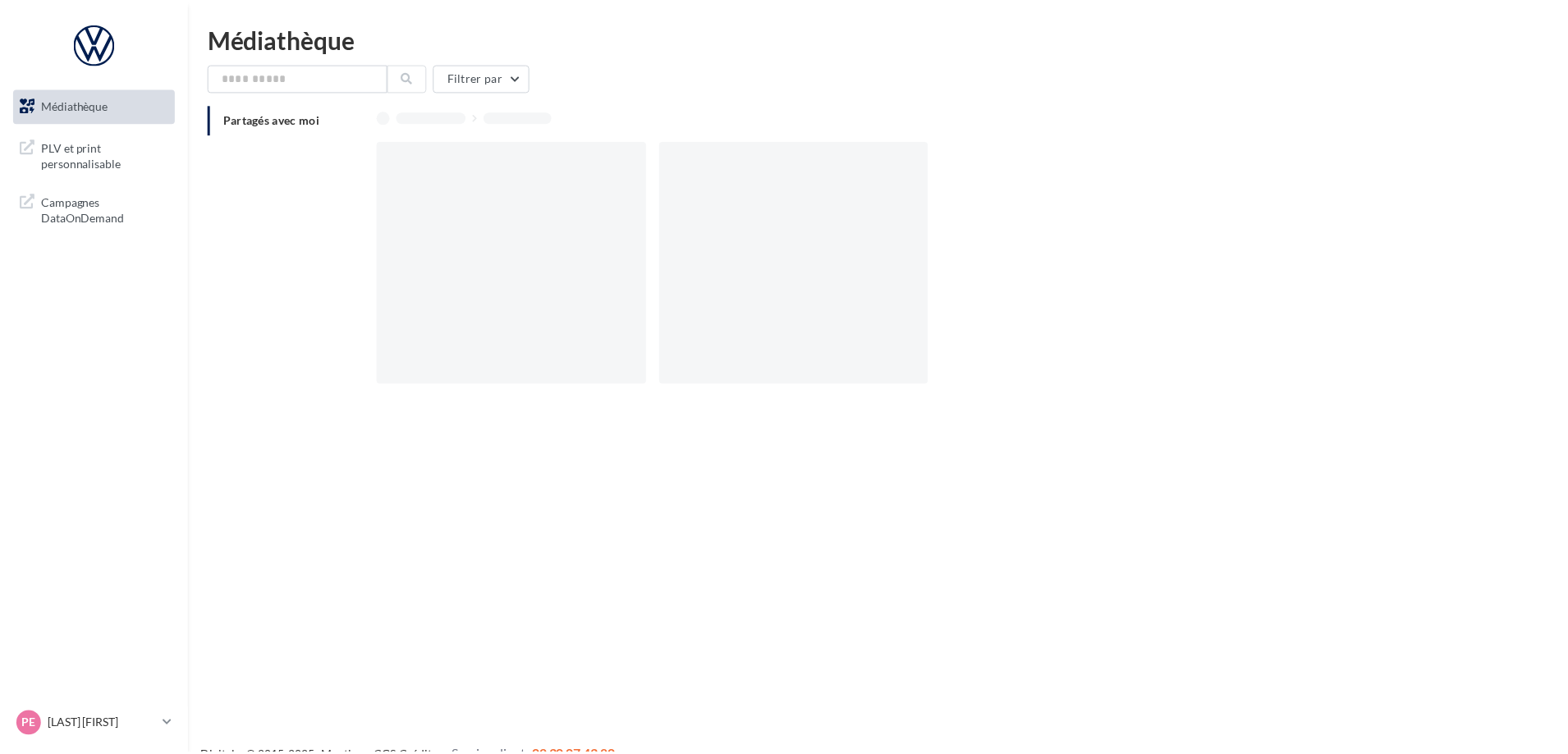 scroll, scrollTop: 0, scrollLeft: 0, axis: both 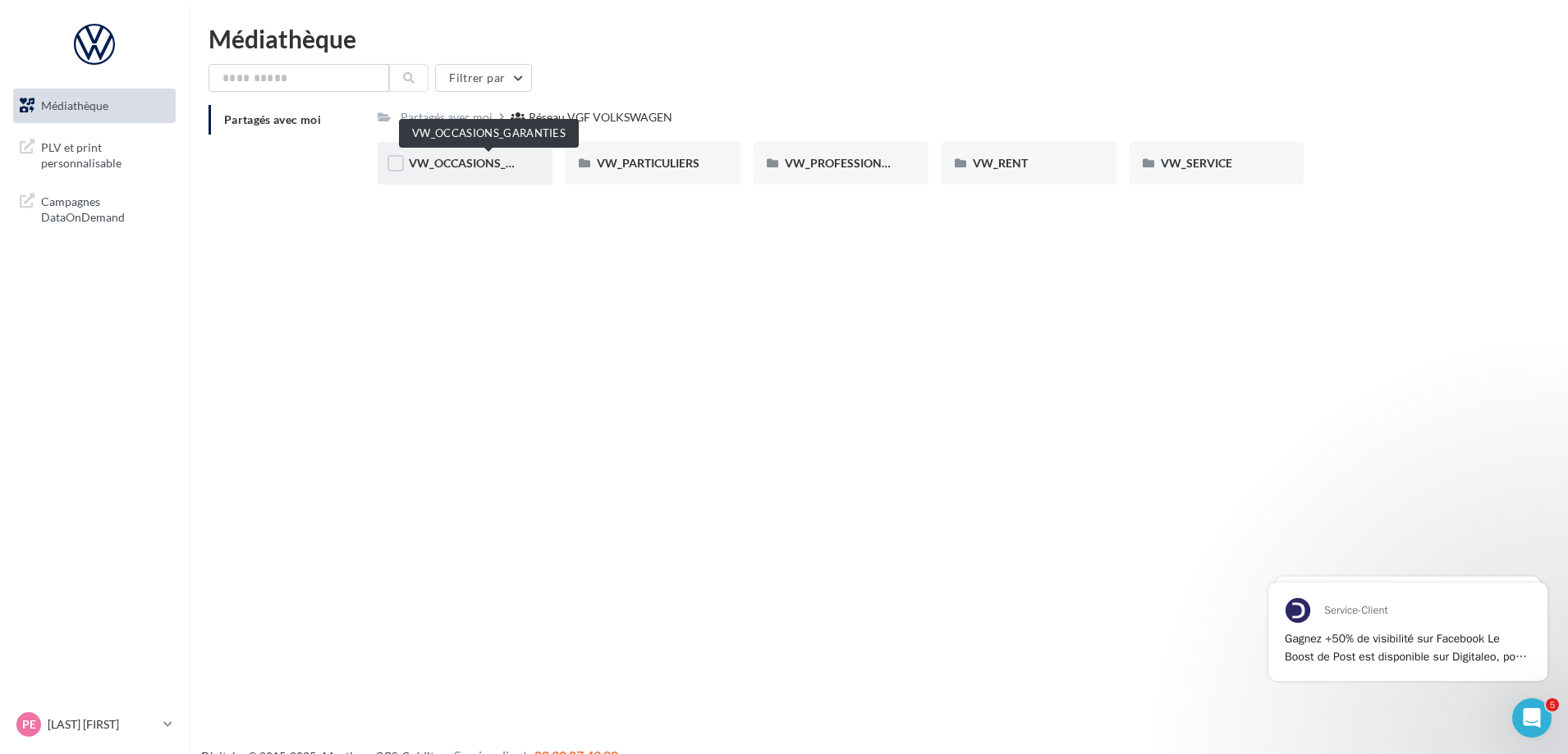 click on "VW_OCCASIONS_GARANTIES" at bounding box center [489, 162] 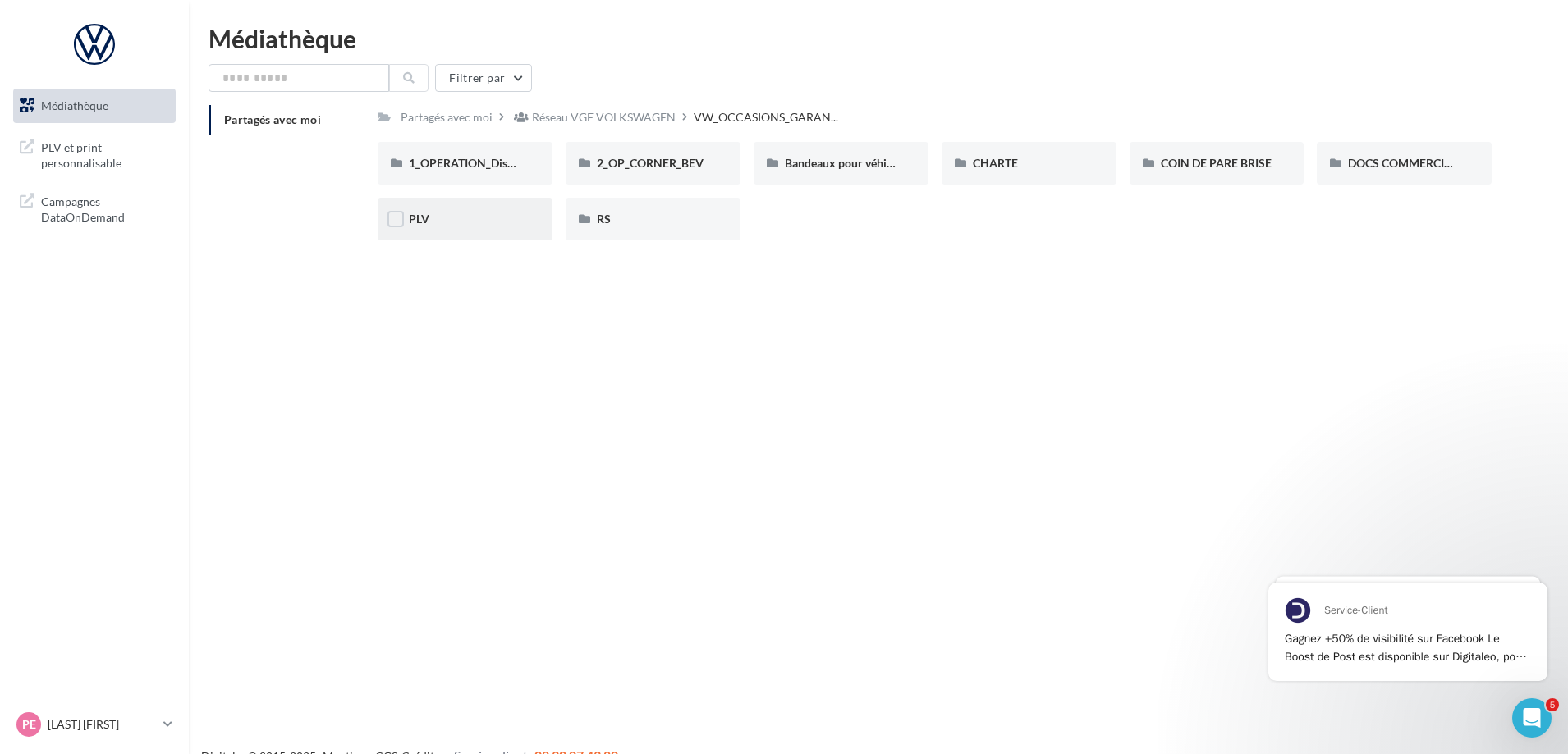 click on "PLV" at bounding box center (465, 163) 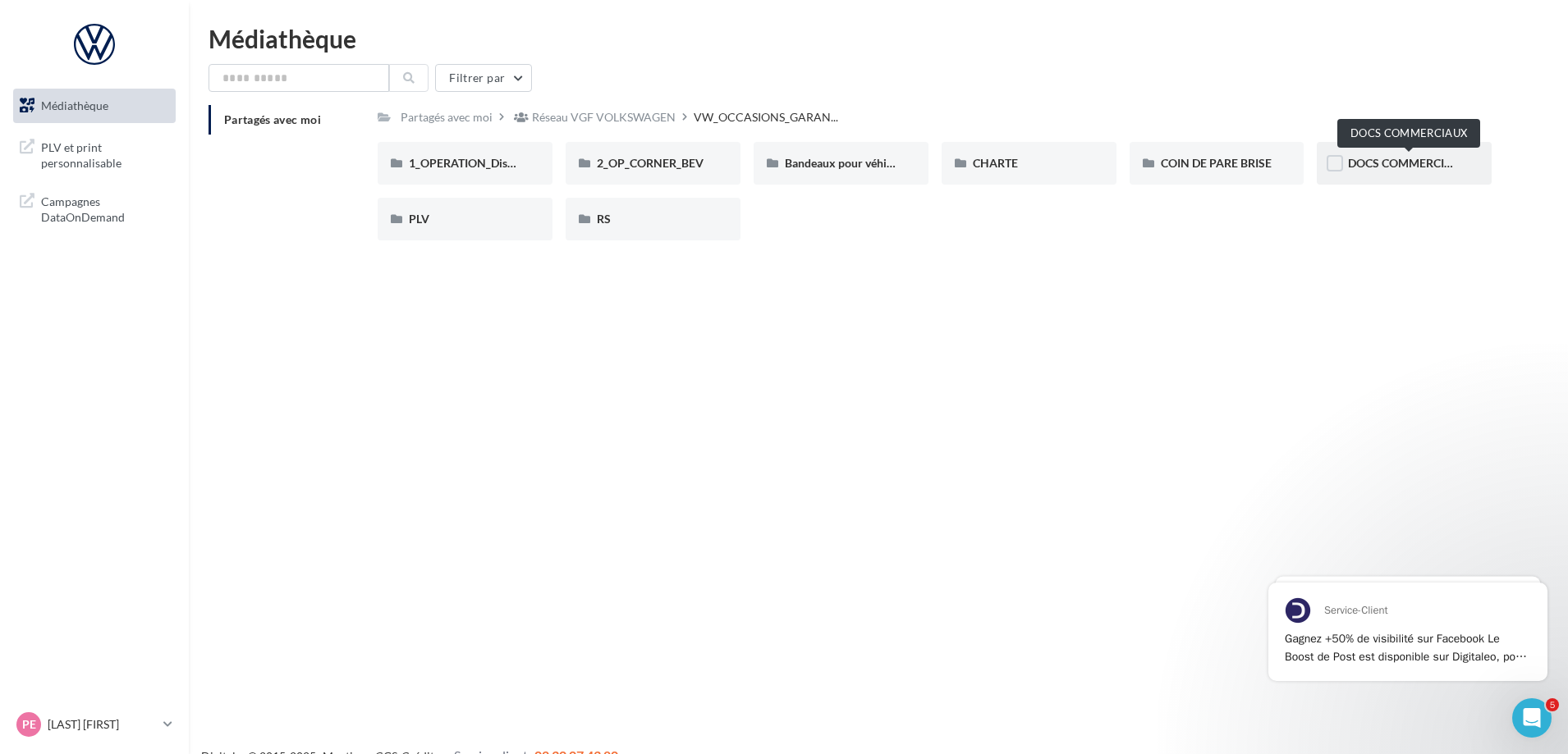 click on "DOCS COMMERCIAUX" at bounding box center (1408, 162) 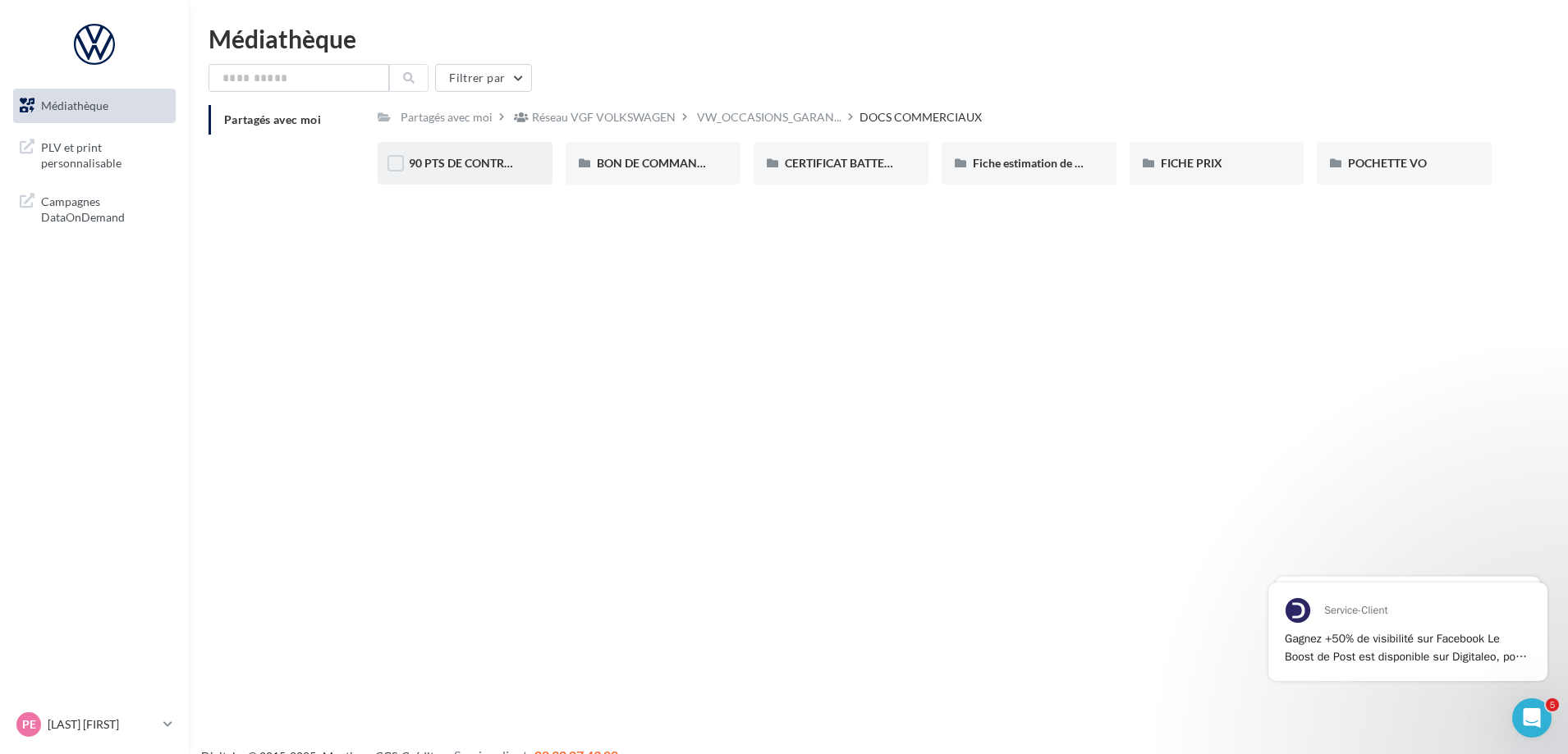 click on "90 PTS DE CONTRÔLE" at bounding box center (465, 163) 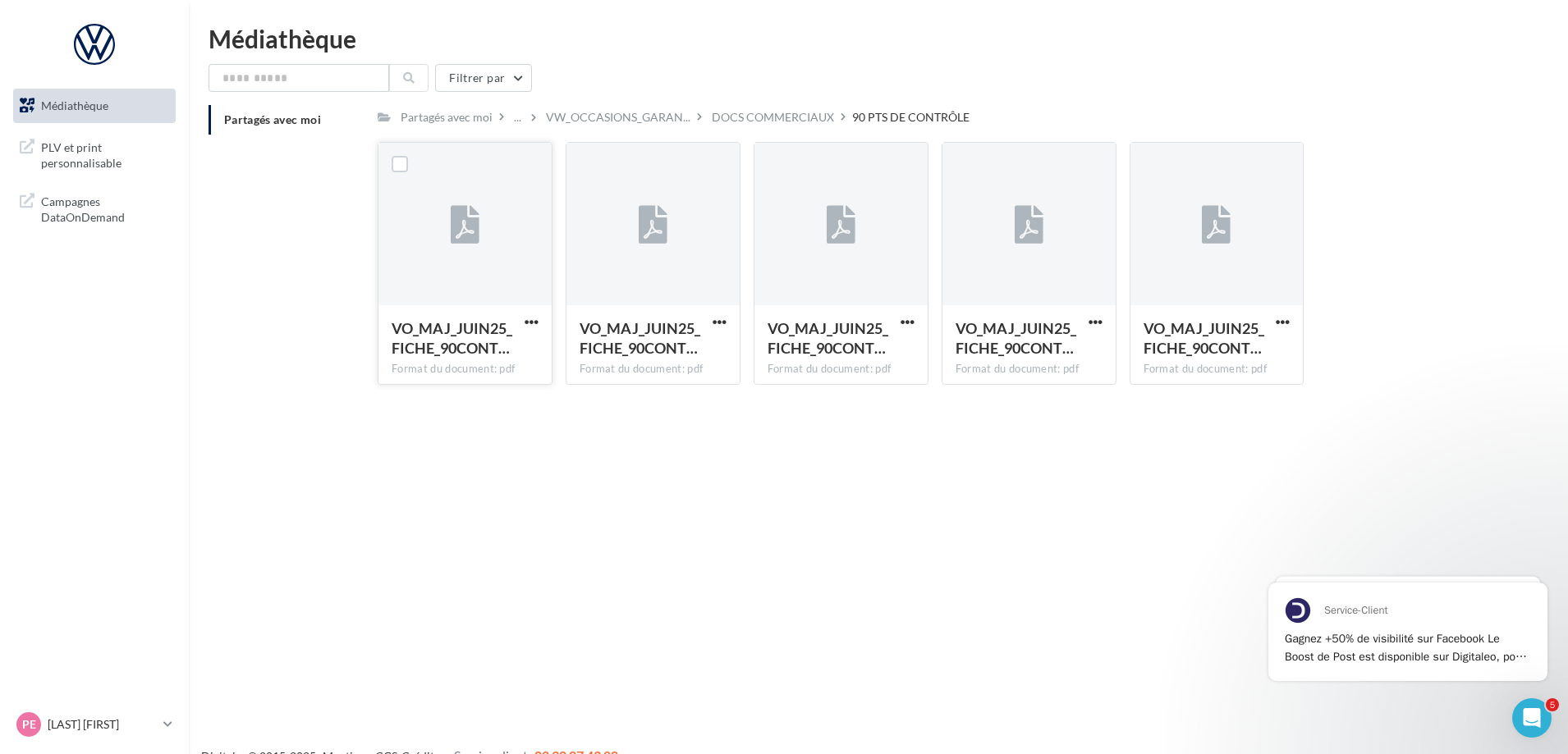click on "VO_MAJ_JUIN25_FICHE_90CONT…  Format du document: pdf" at bounding box center (465, 344) 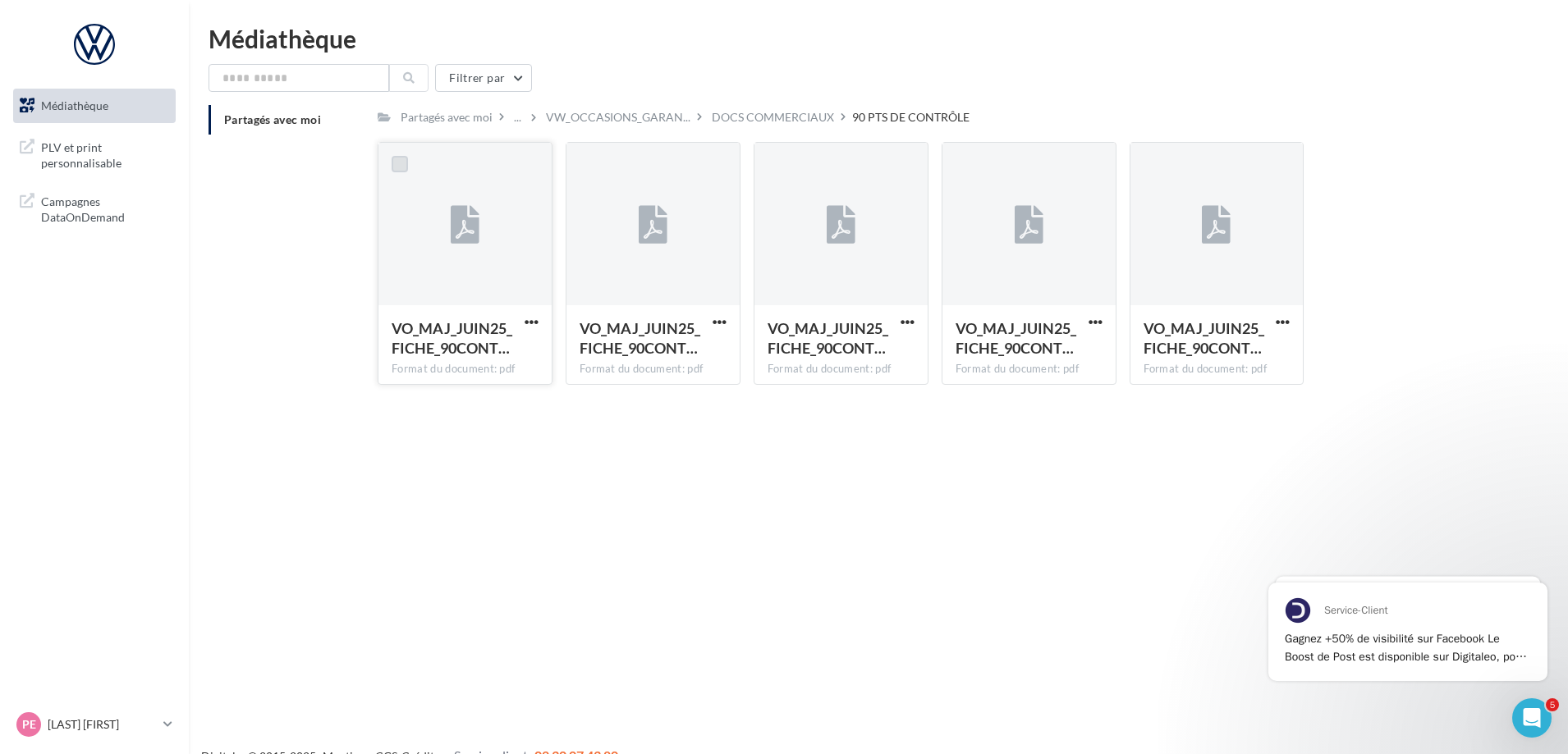 click at bounding box center [400, 164] 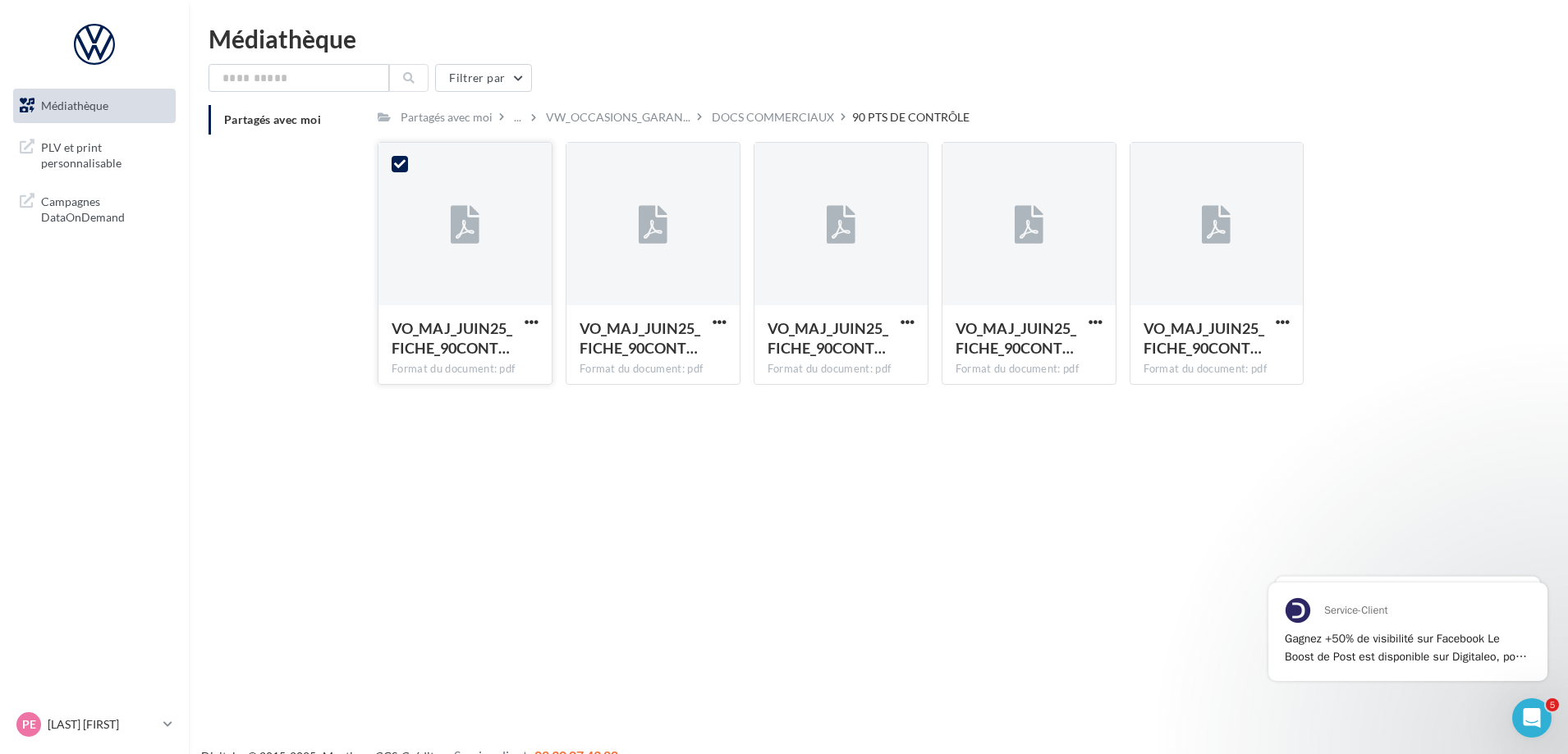 click at bounding box center [465, 225] 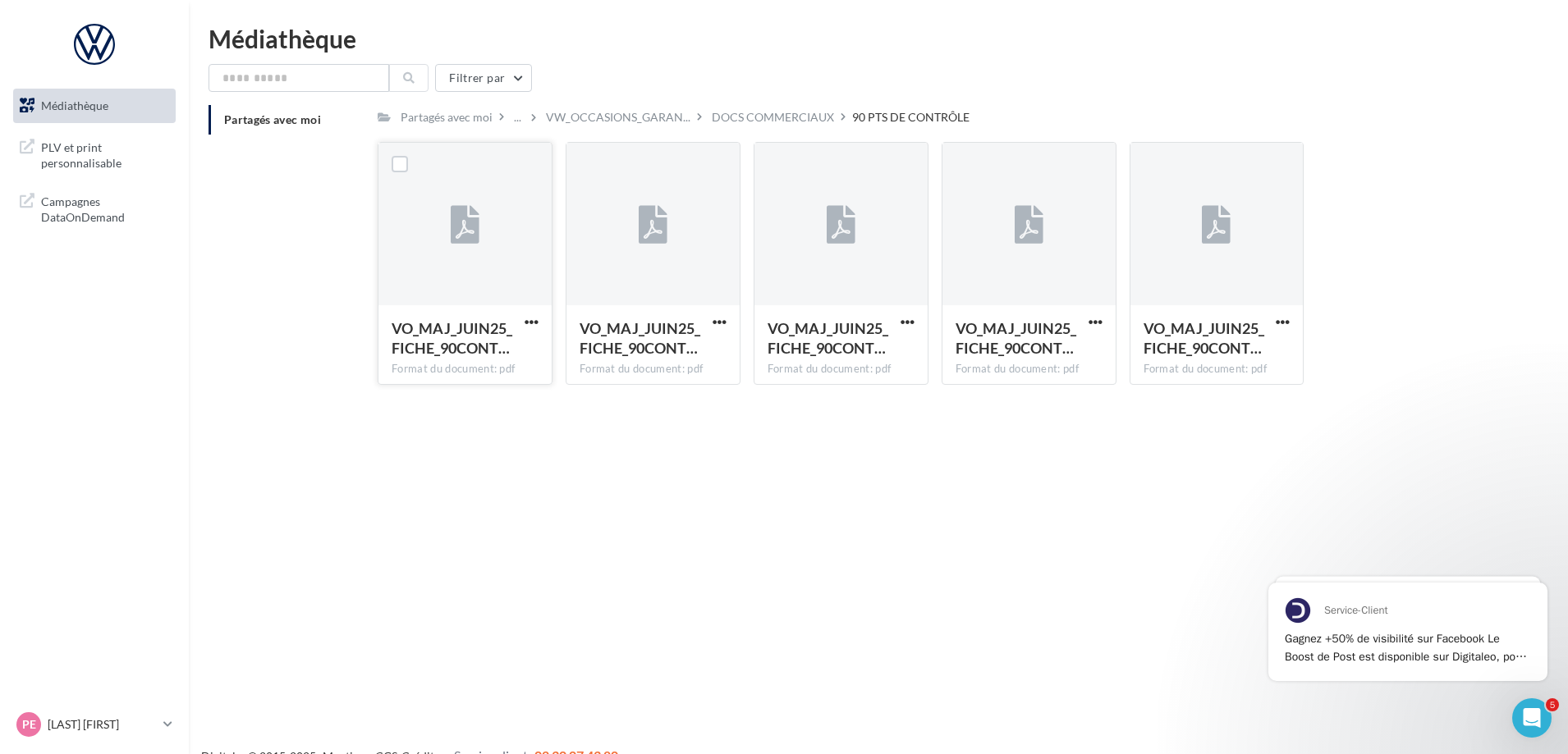 click on "Format du document: pdf" at bounding box center [465, 369] 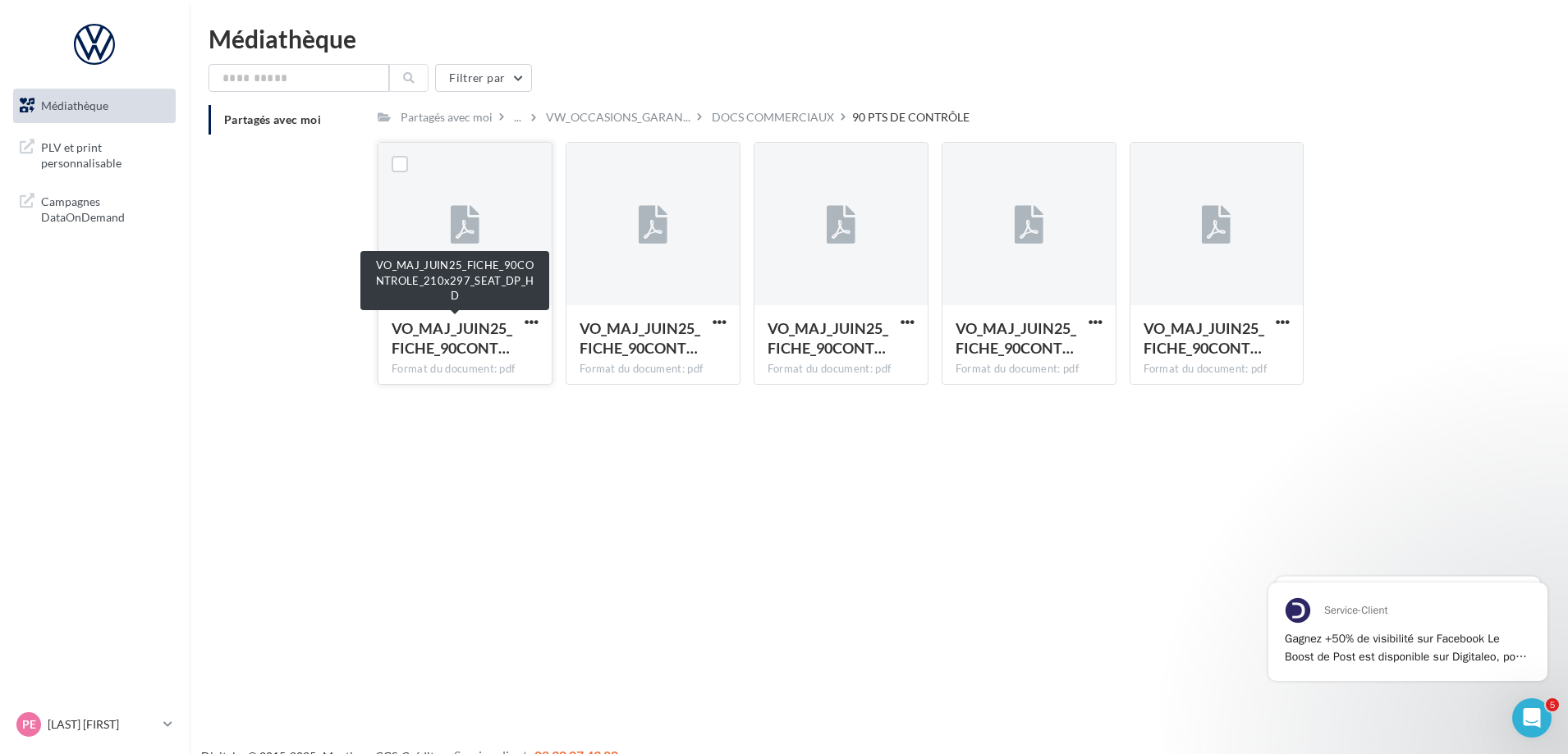 click on "VO_MAJ_JUIN25_FICHE_90CONT…" at bounding box center [452, 338] 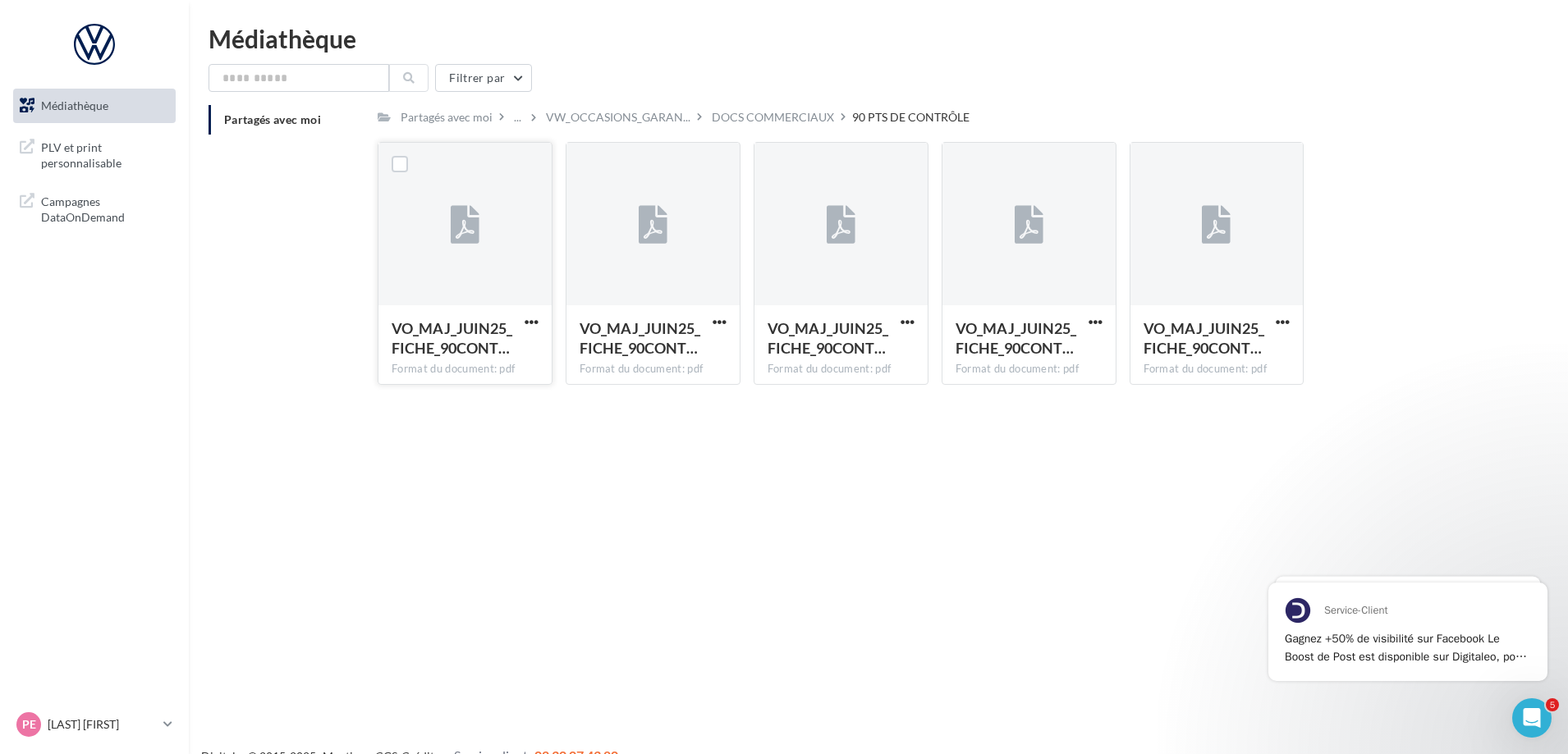 click at bounding box center [465, 225] 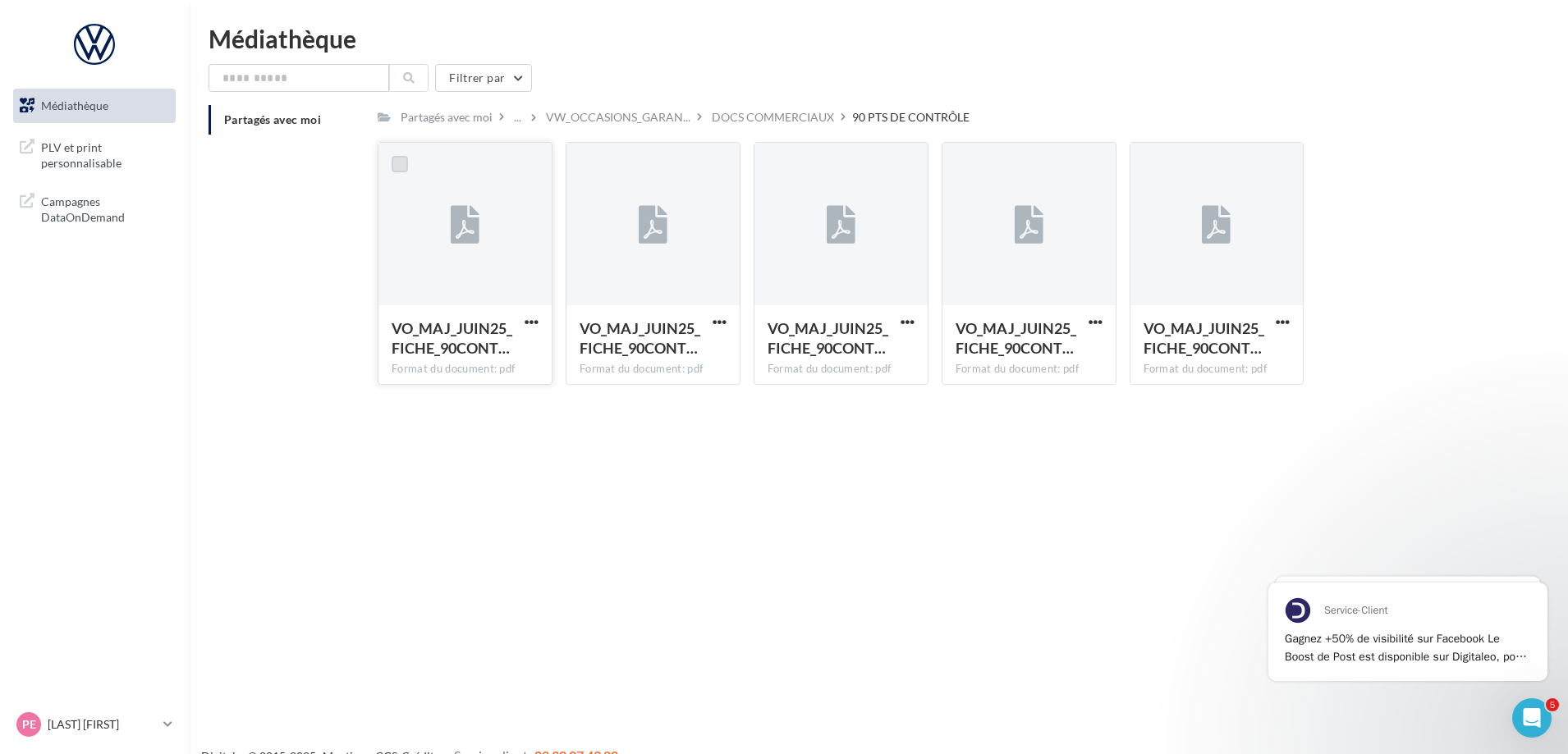 click at bounding box center [400, 164] 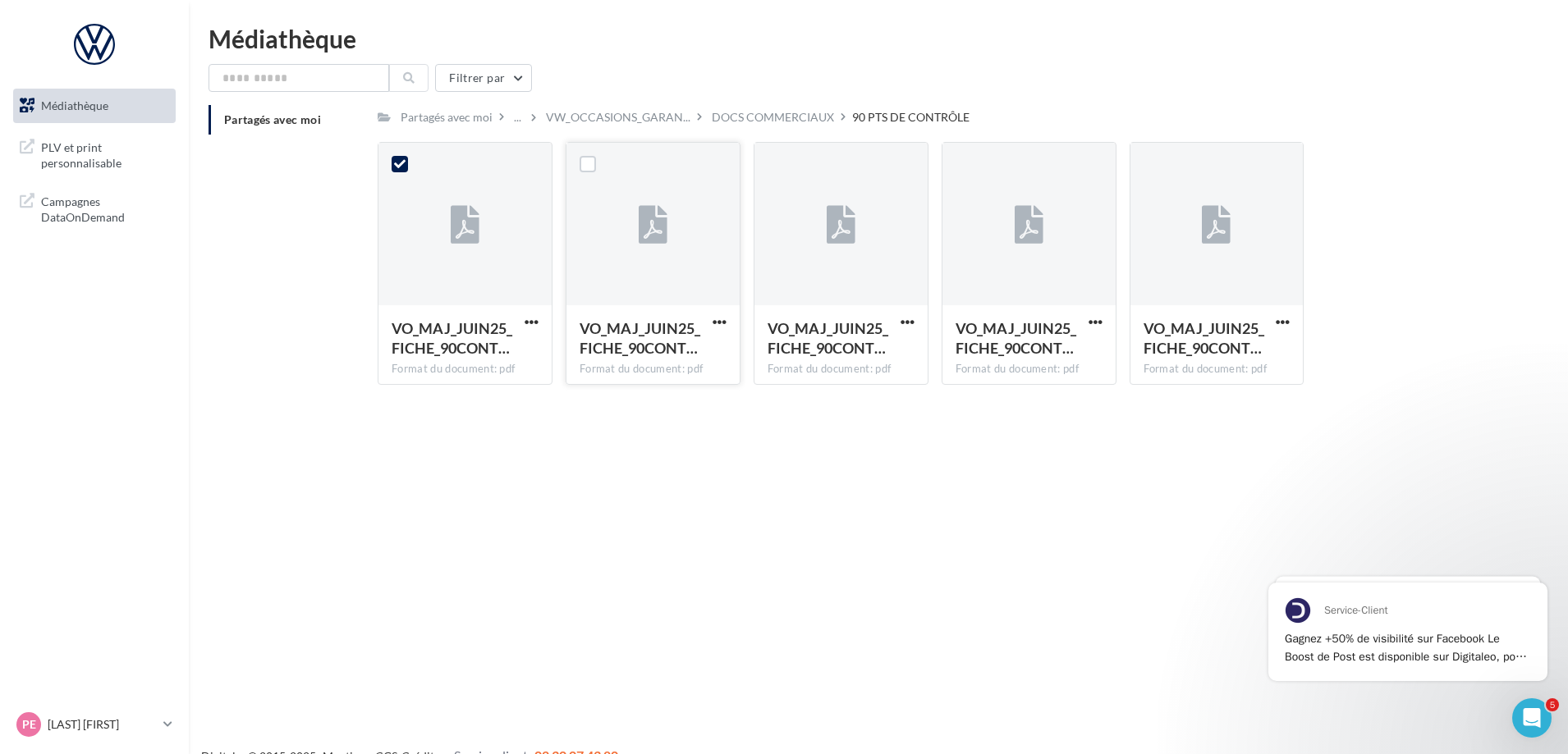 click at bounding box center (400, 164) 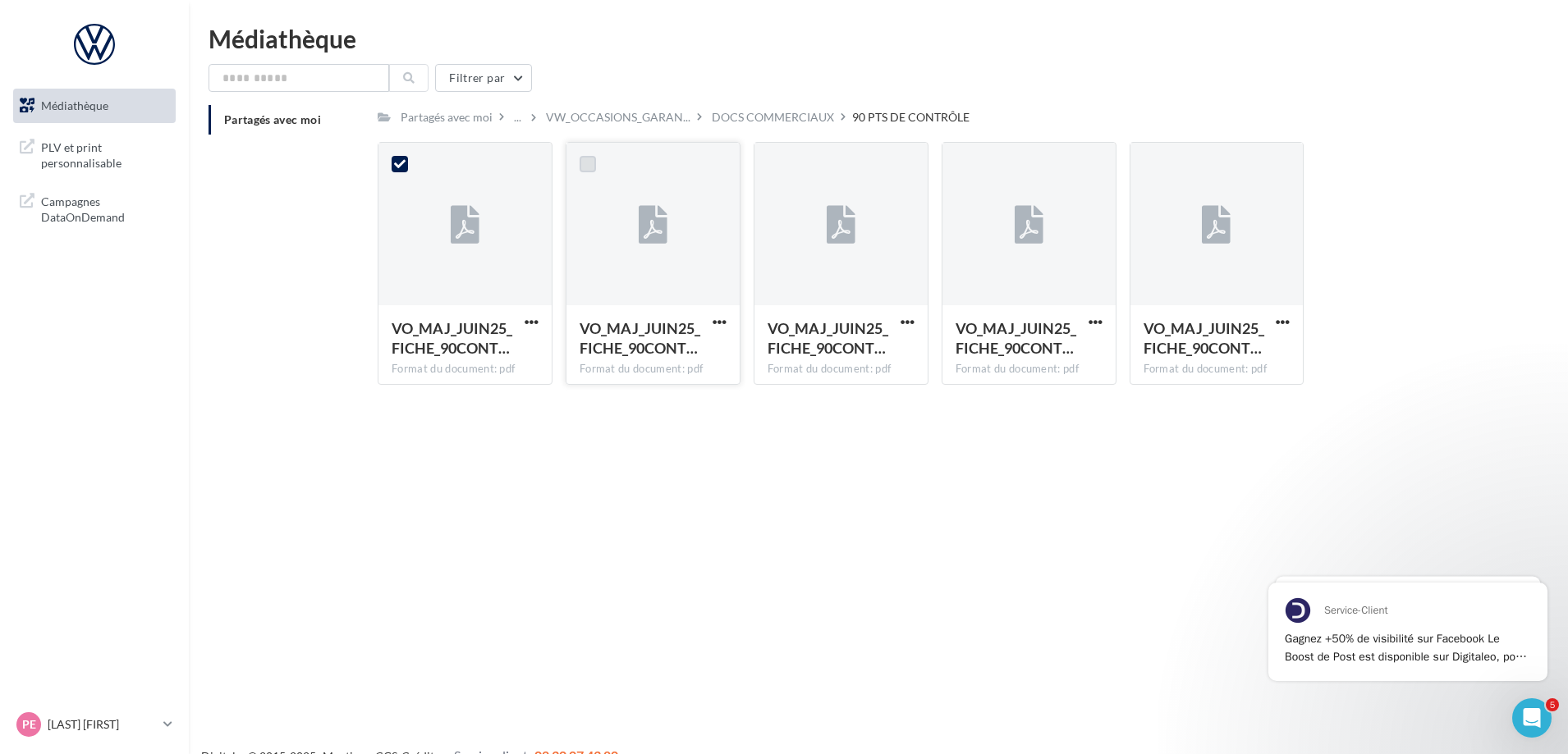 click at bounding box center (588, 164) 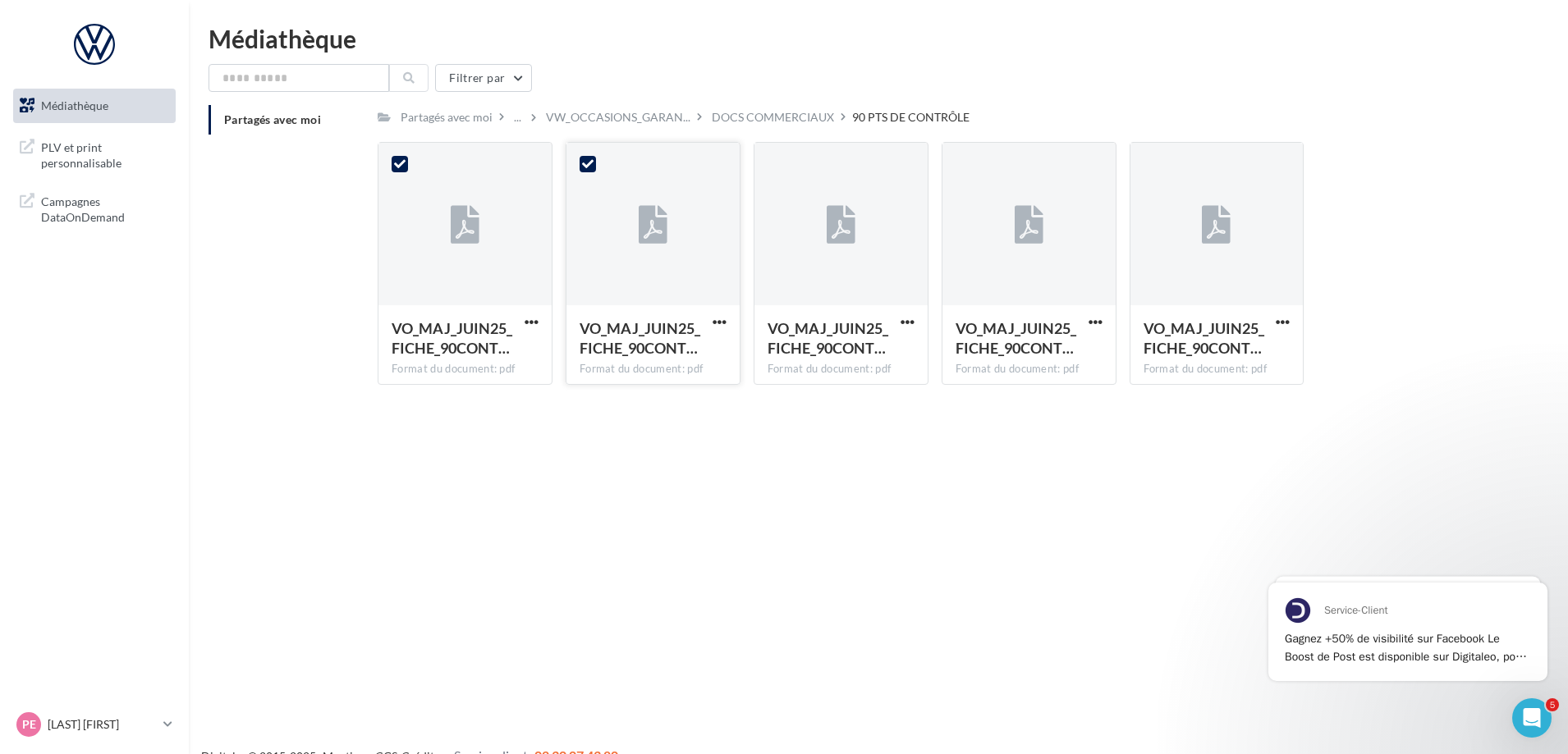 click at bounding box center [465, 225] 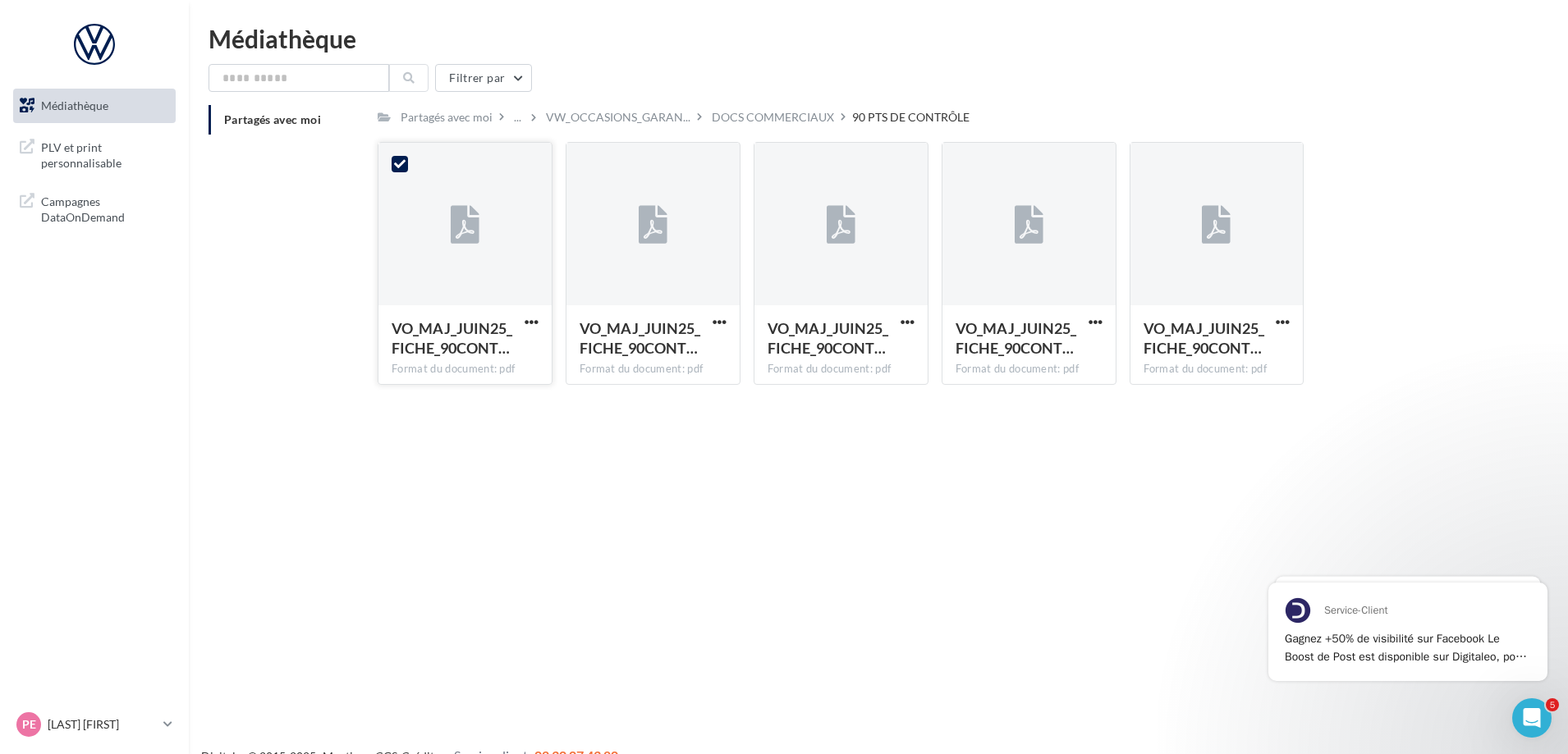 click at bounding box center [465, 225] 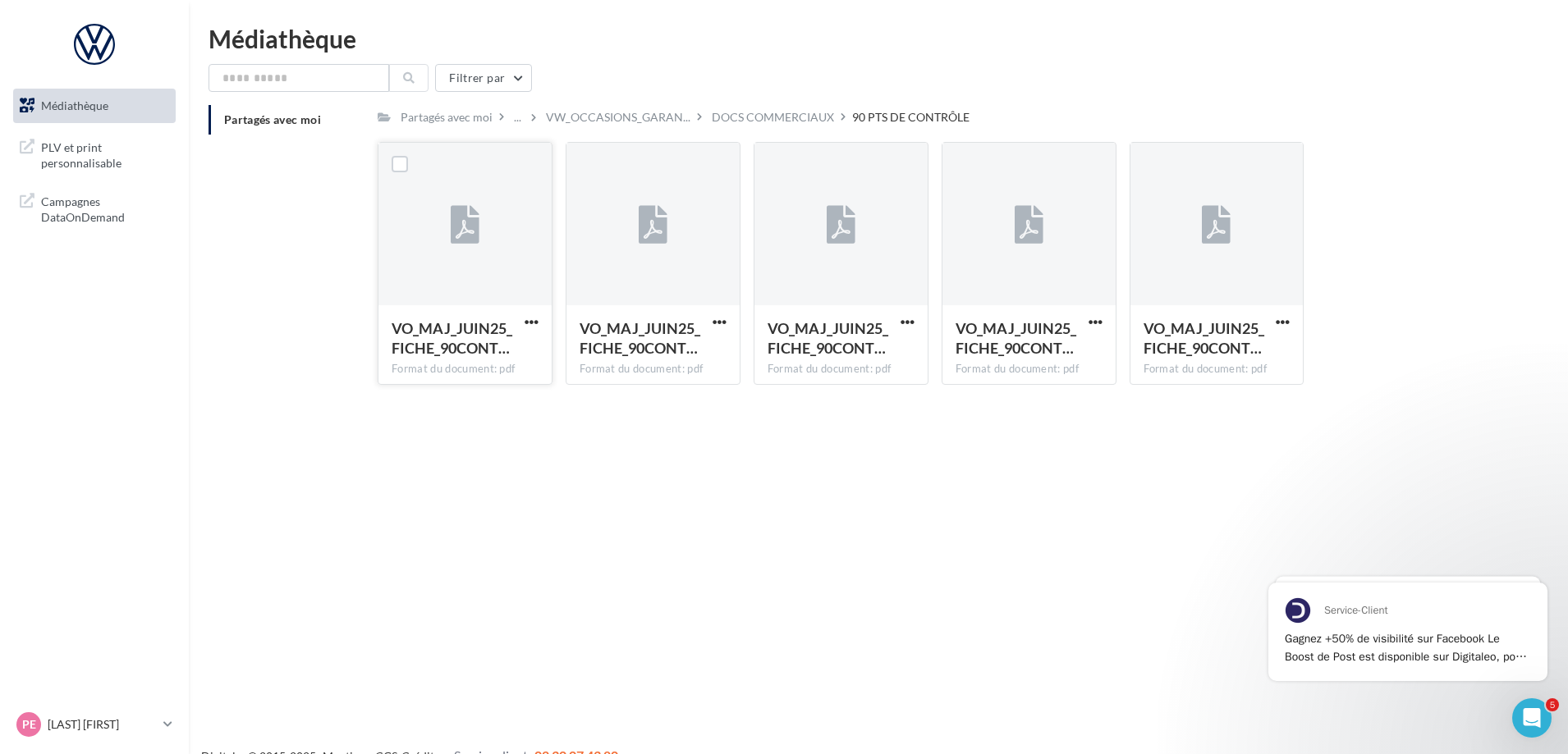 click on "Format du document: pdf" at bounding box center (465, 369) 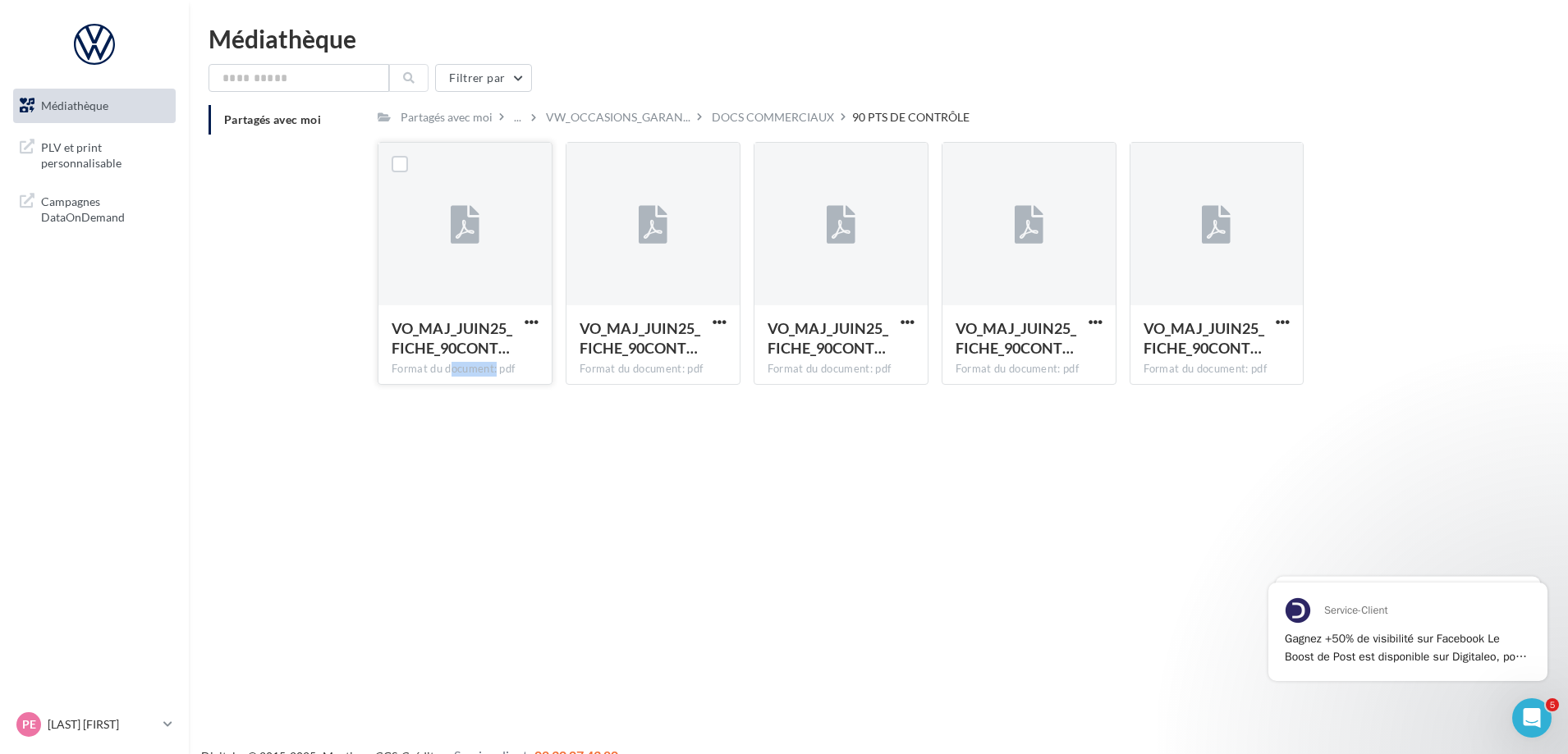 click on "Format du document: pdf" at bounding box center [465, 369] 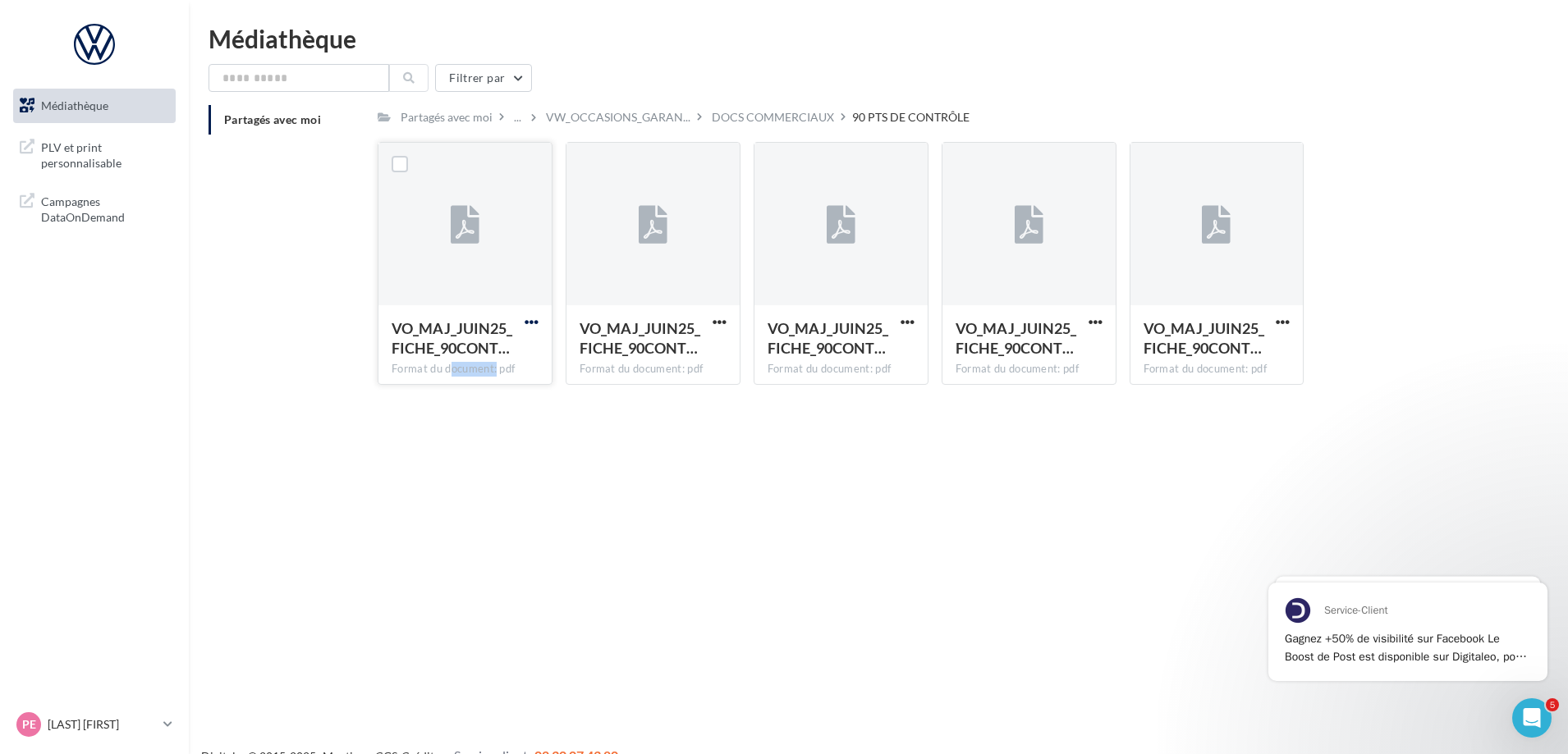 click at bounding box center (531, 322) 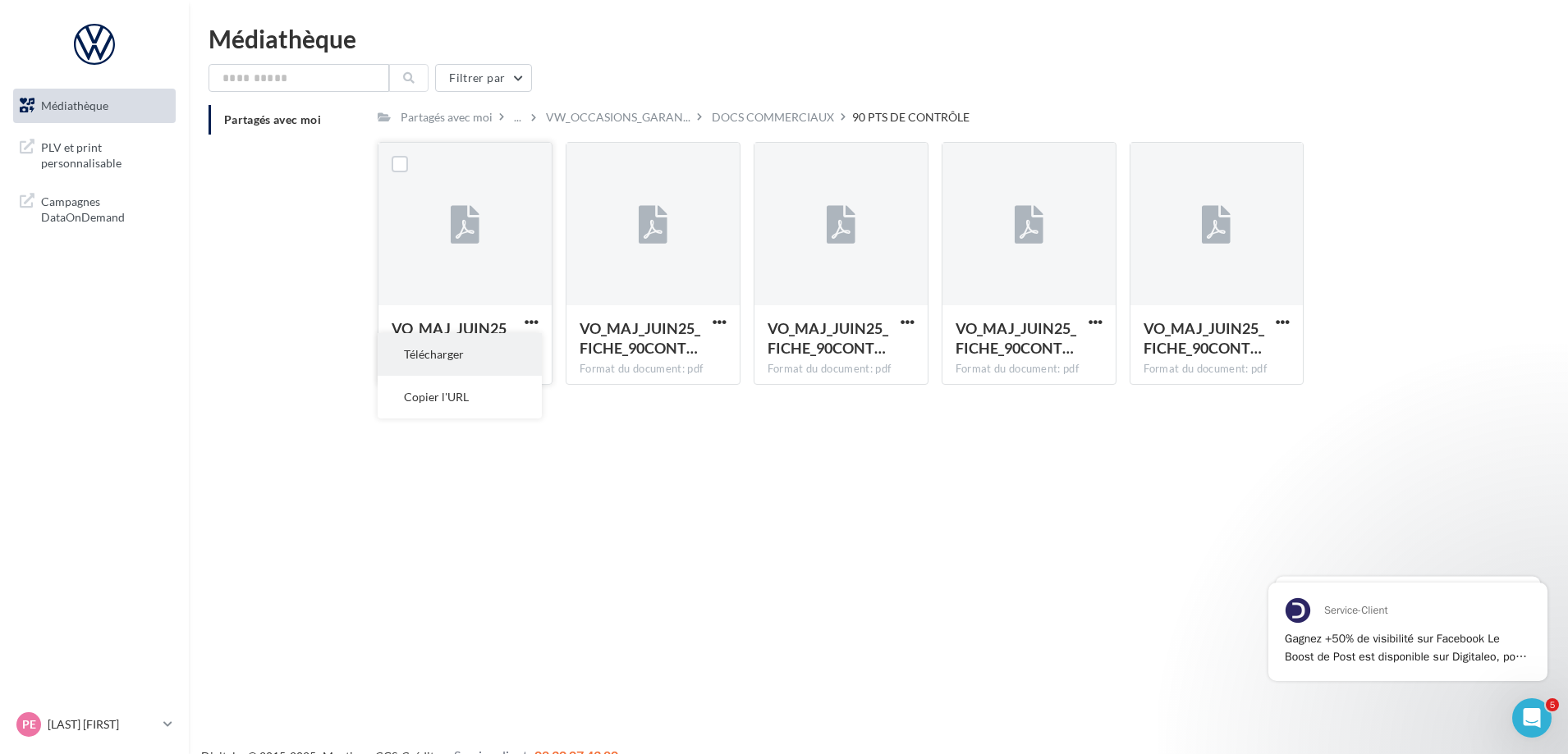 click on "Télécharger" at bounding box center (460, 354) 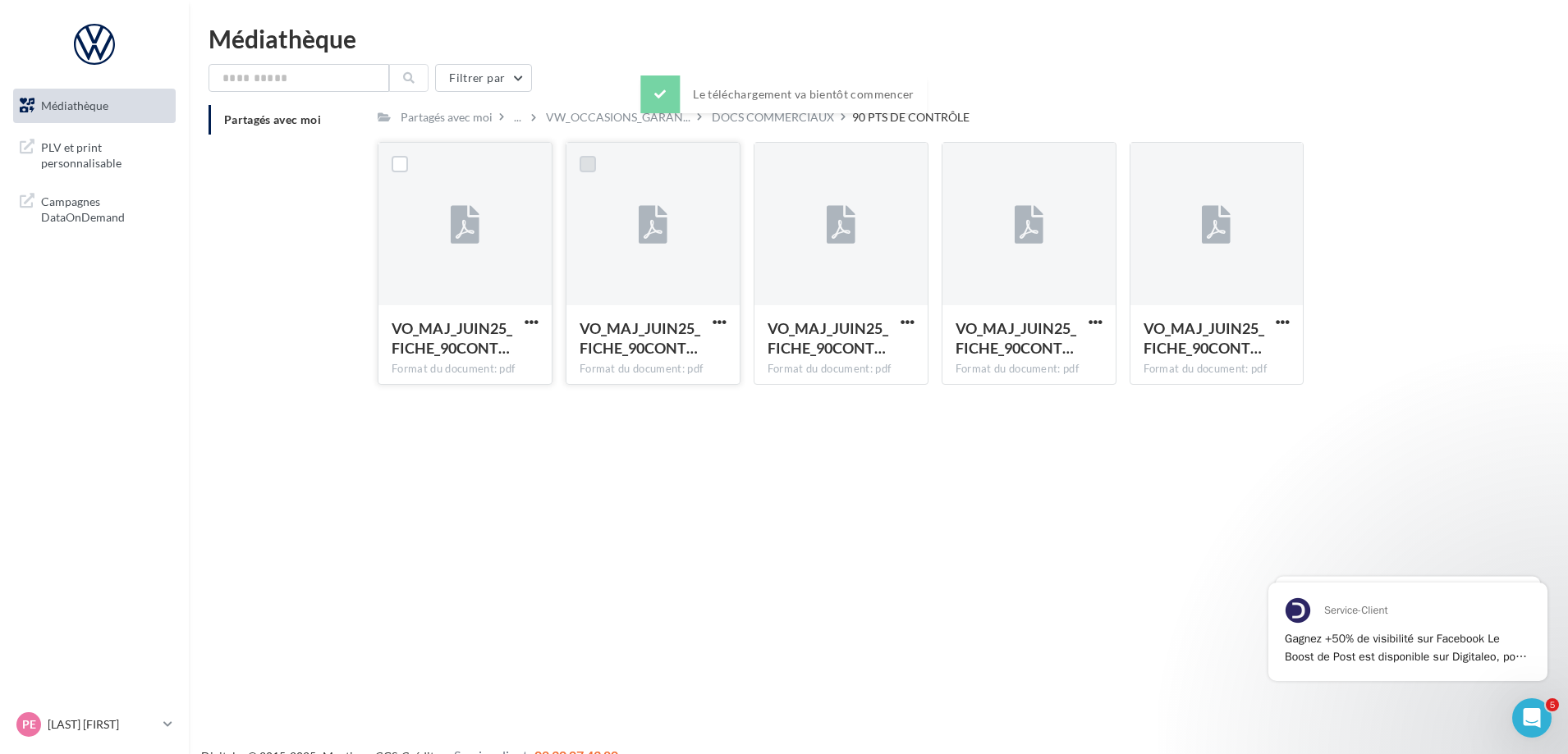 click at bounding box center (588, 164) 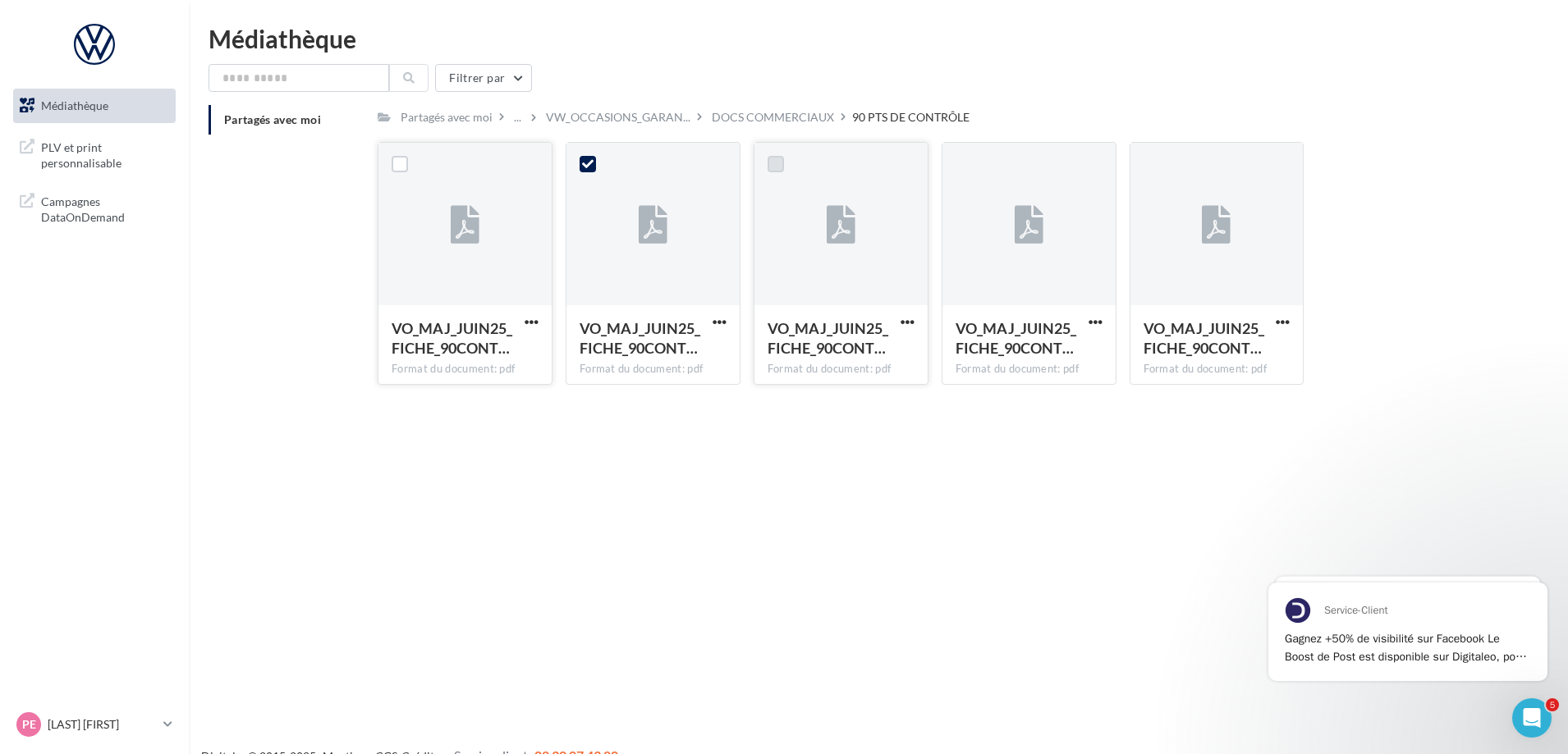 click at bounding box center [776, 164] 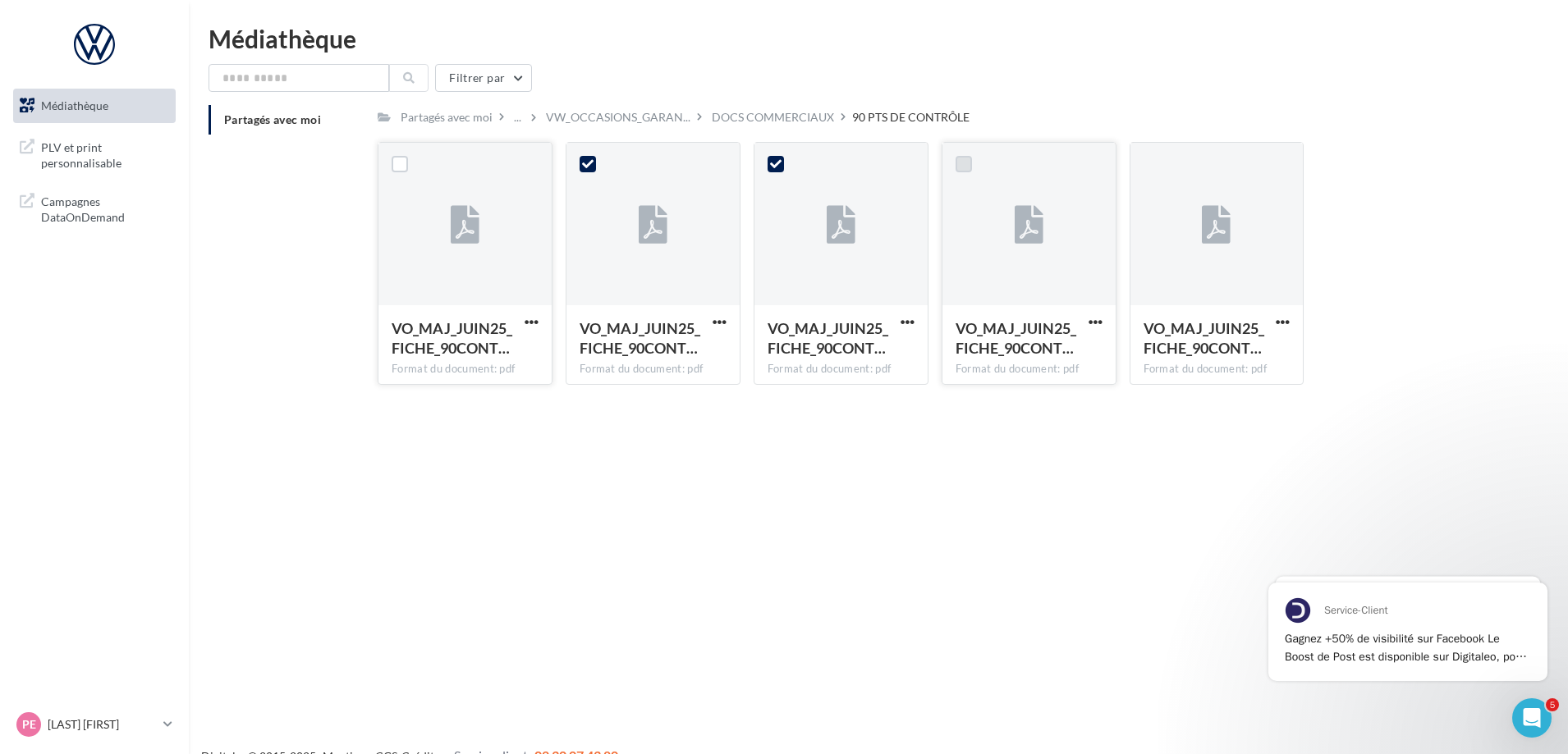 click at bounding box center (964, 164) 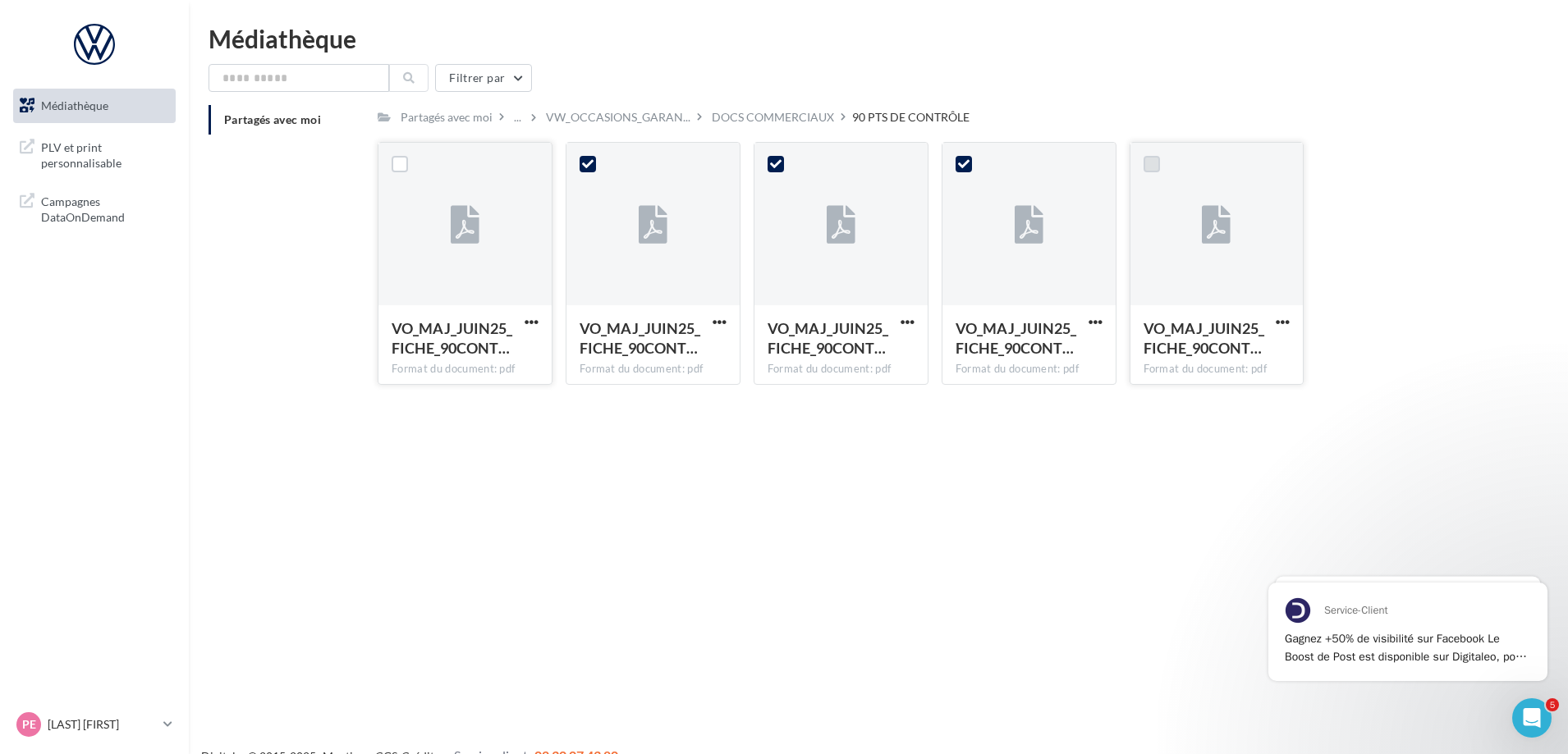 click at bounding box center [1152, 164] 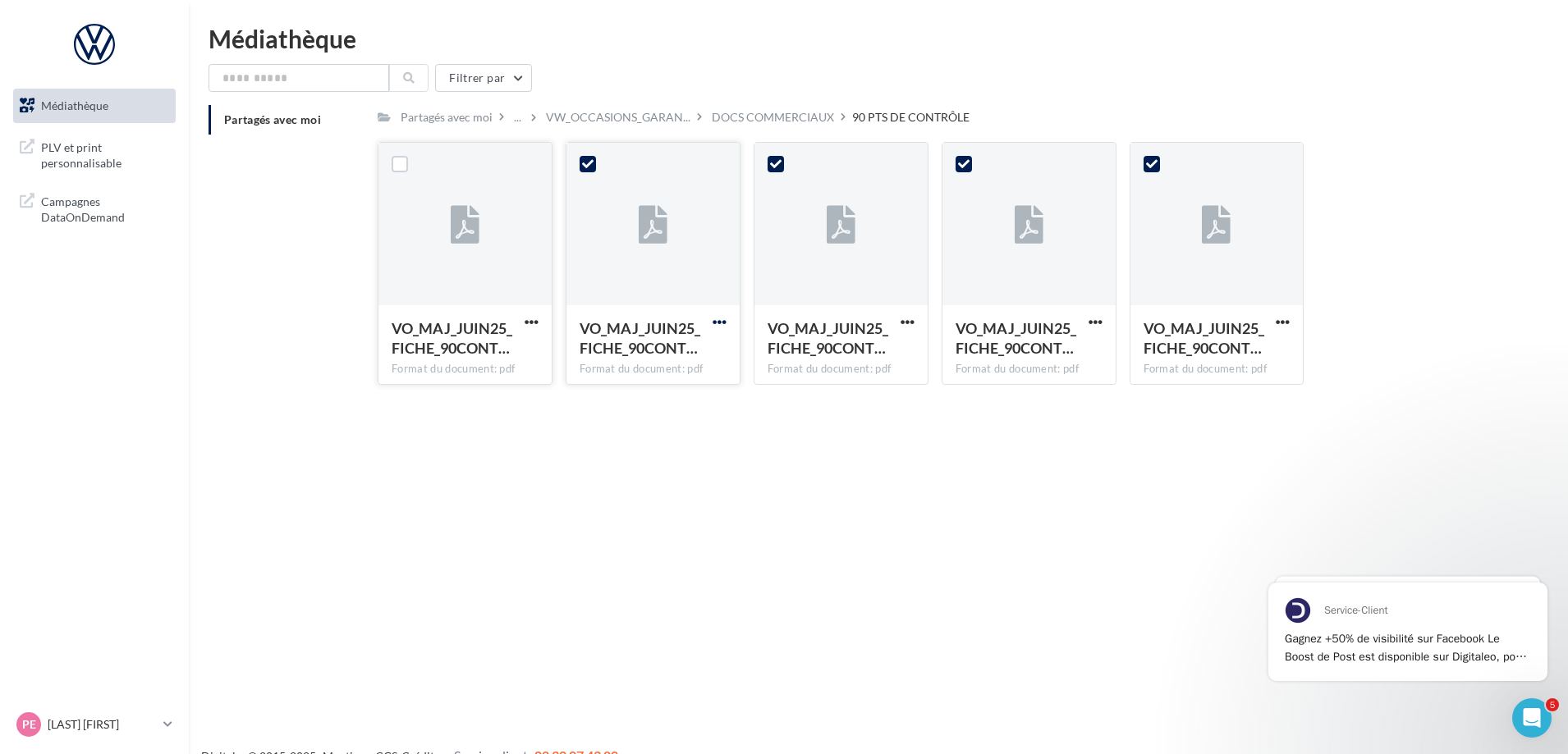 click at bounding box center (531, 322) 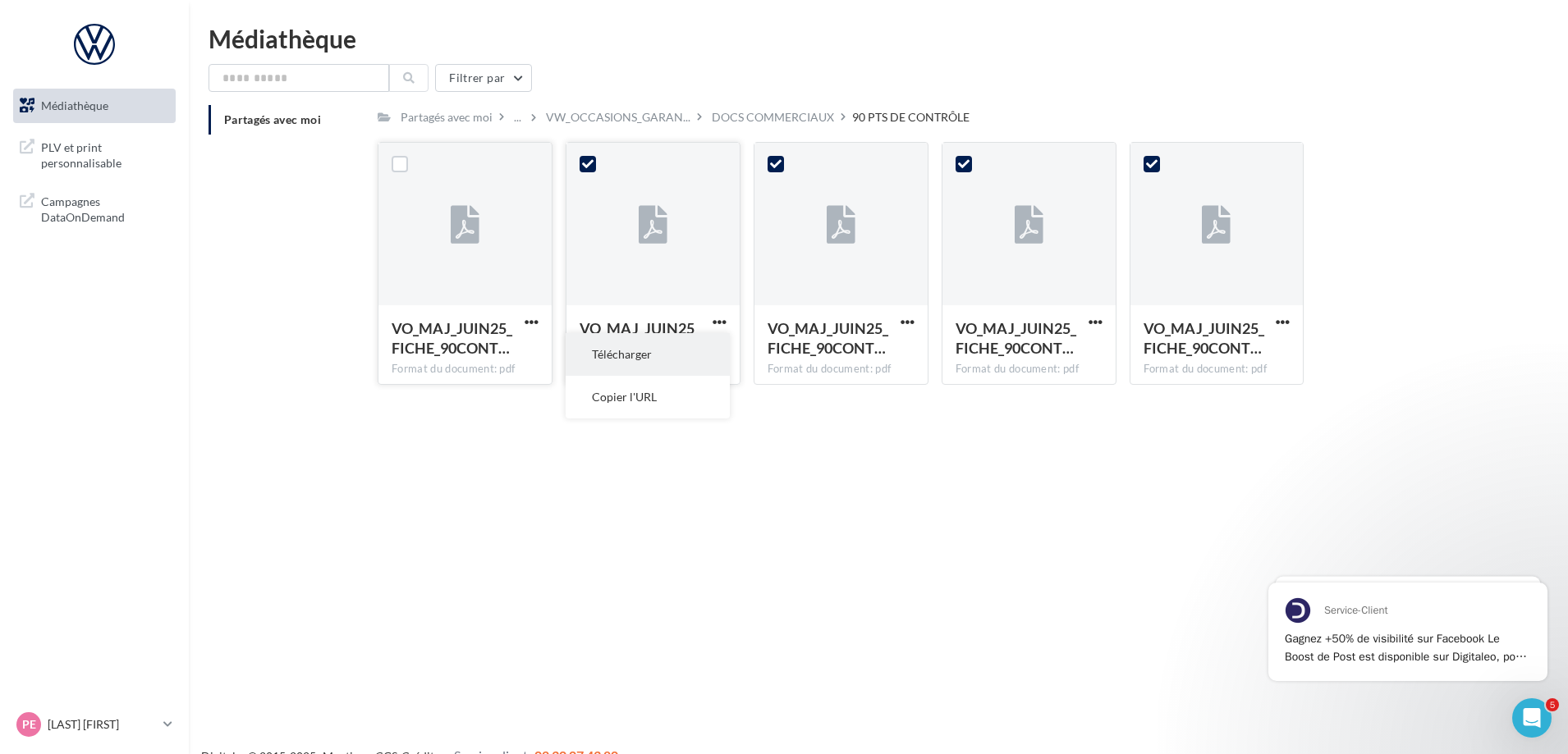 click on "Télécharger" at bounding box center [648, 354] 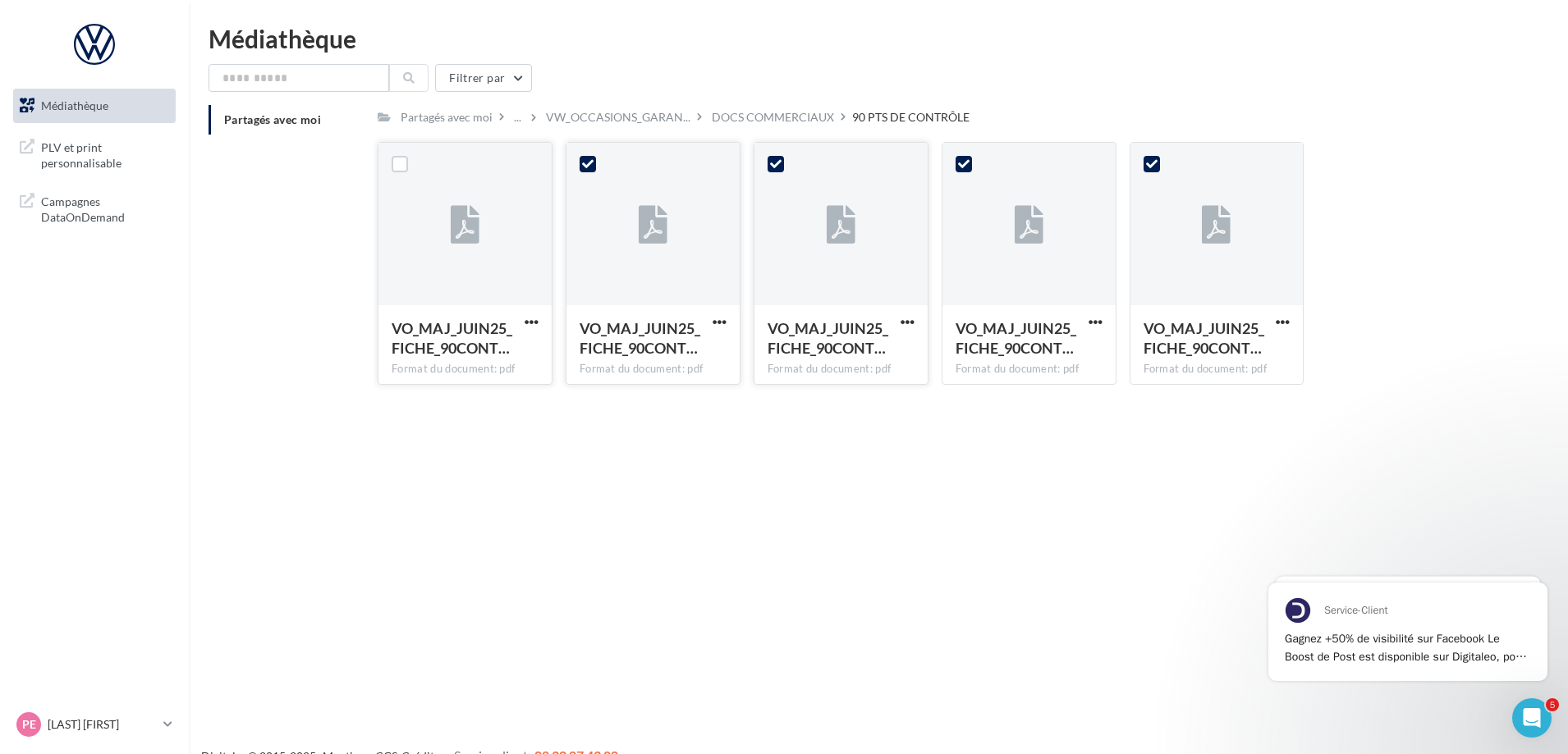 click at bounding box center [776, 164] 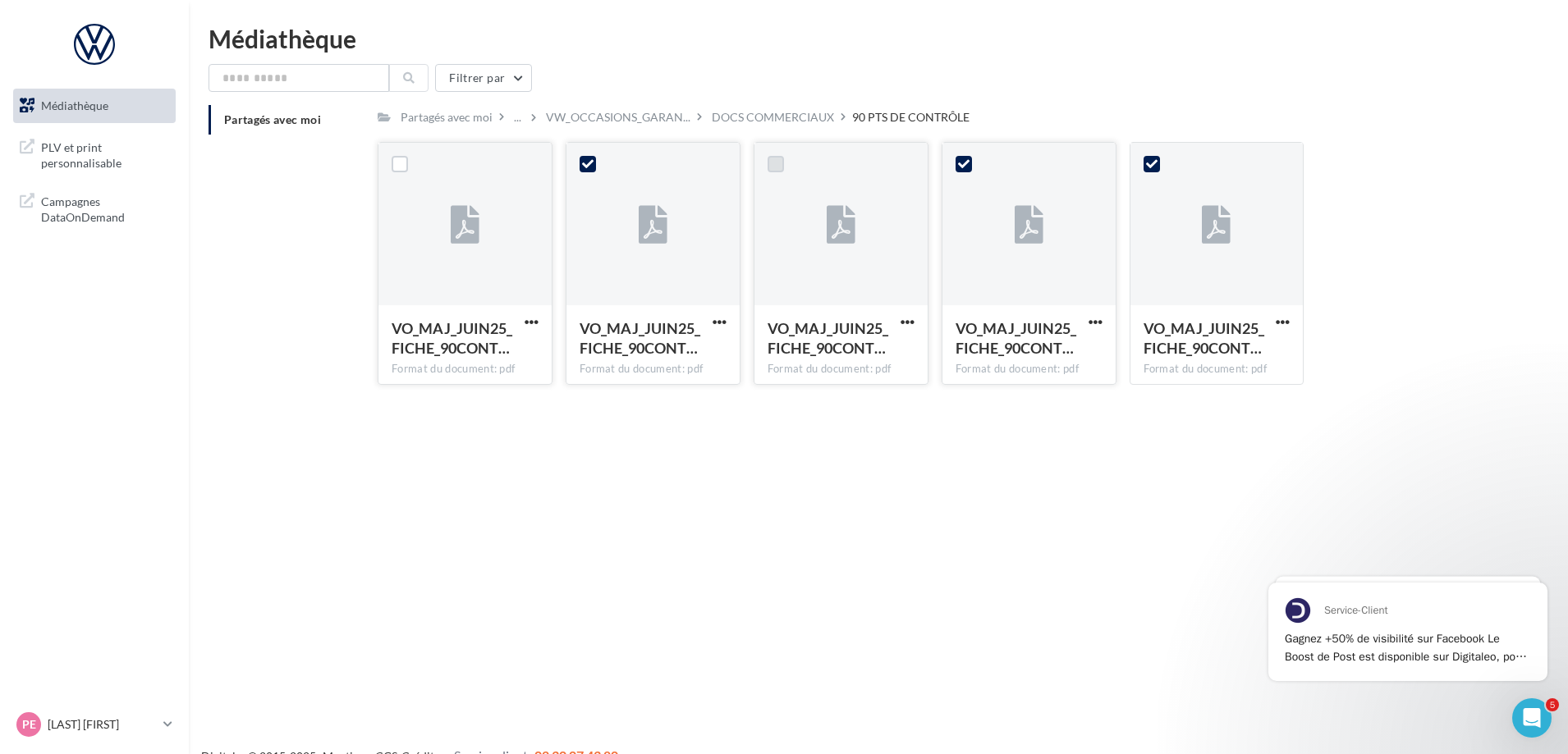 click at bounding box center (964, 164) 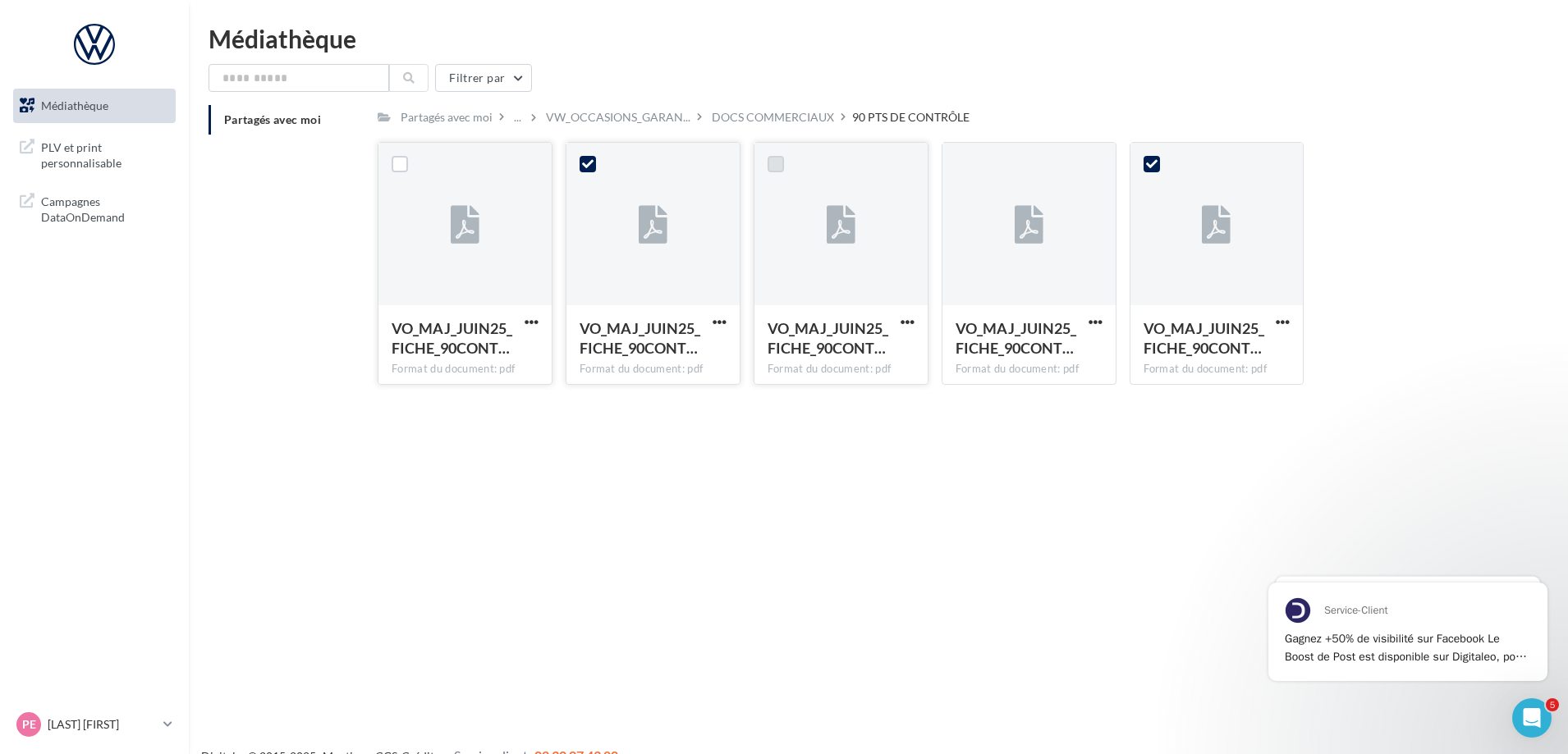 drag, startPoint x: 1158, startPoint y: 163, endPoint x: 859, endPoint y: 185, distance: 299.80827 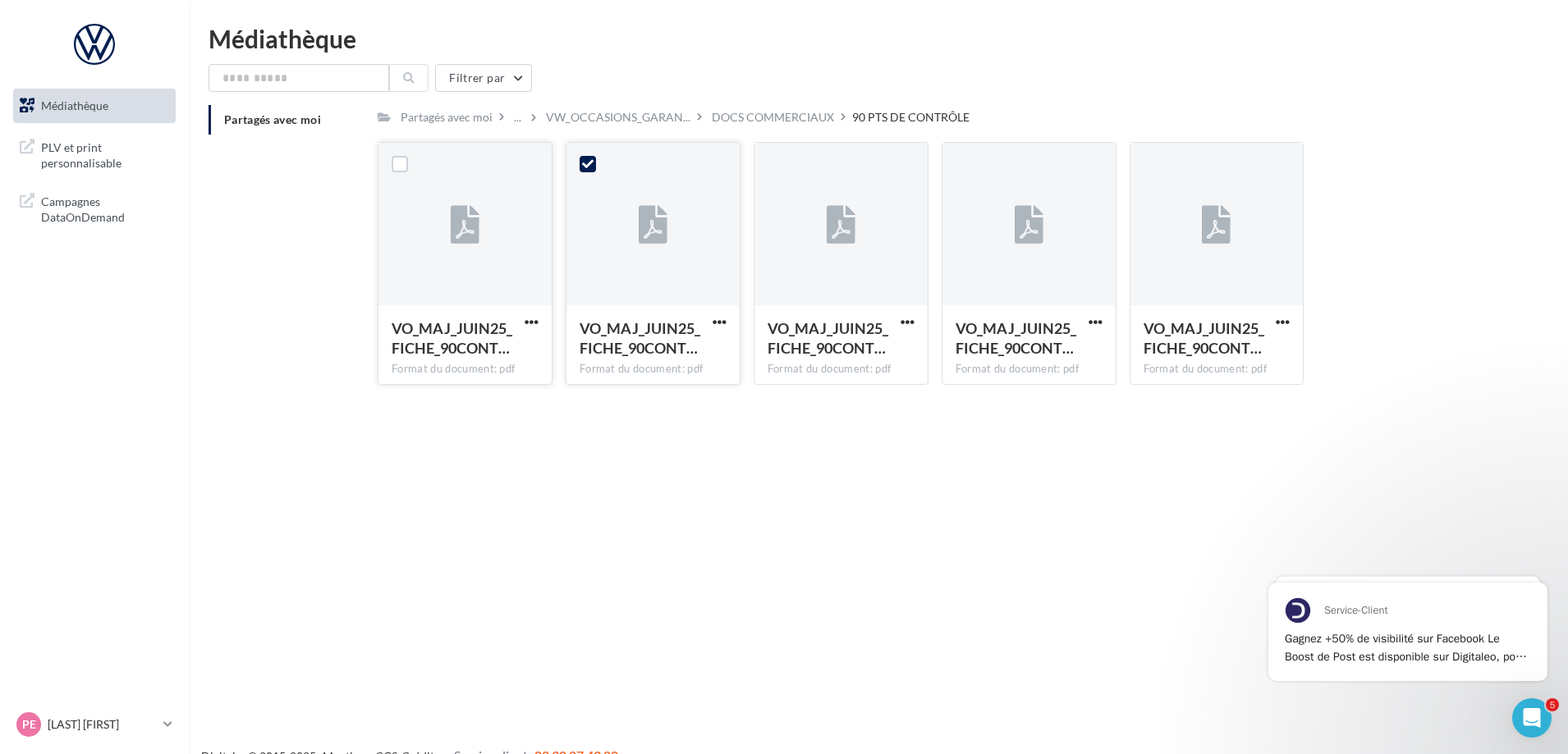 click at bounding box center [588, 164] 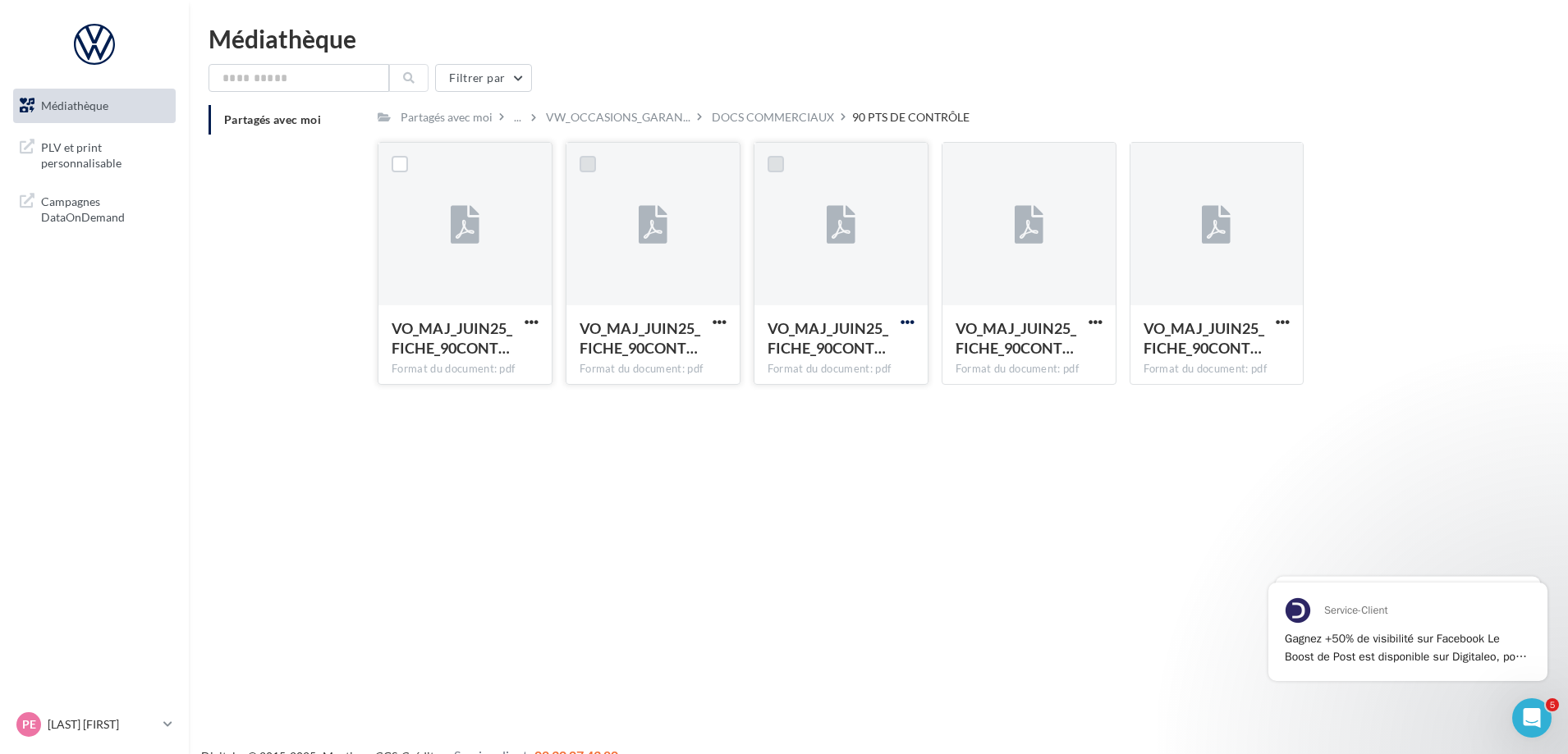 click at bounding box center [531, 322] 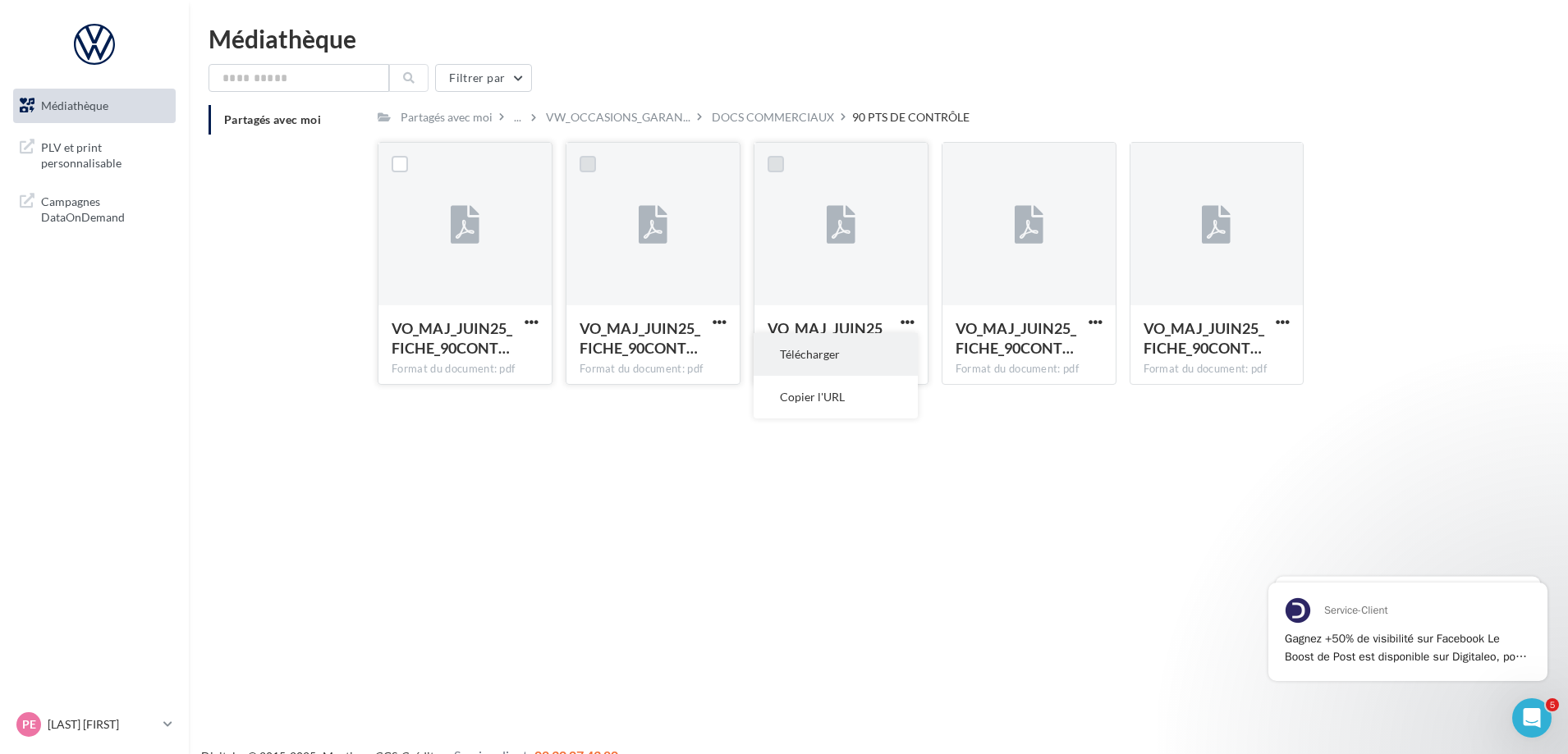 click on "Télécharger" at bounding box center (836, 354) 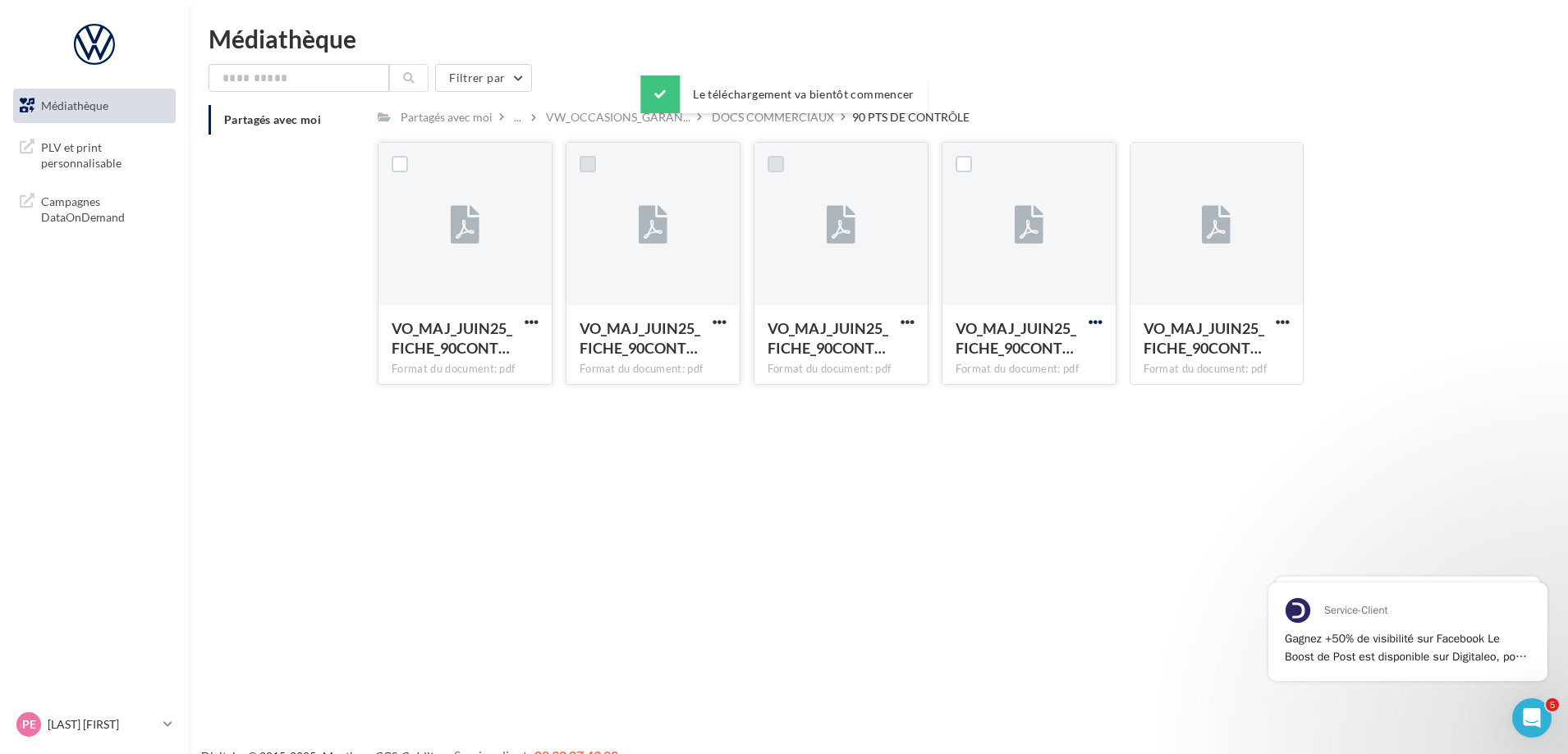 click at bounding box center [531, 322] 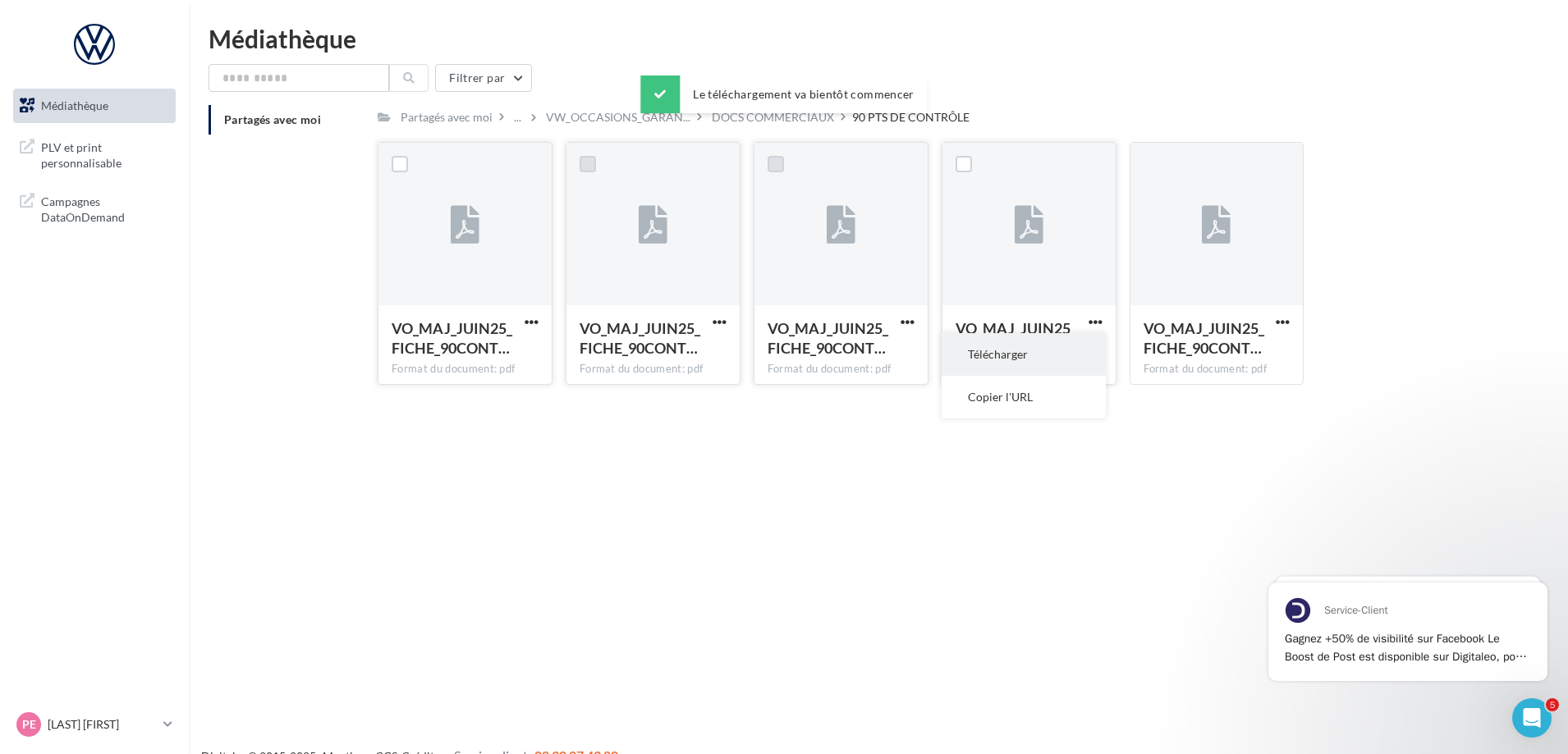 click on "Télécharger" at bounding box center (1024, 354) 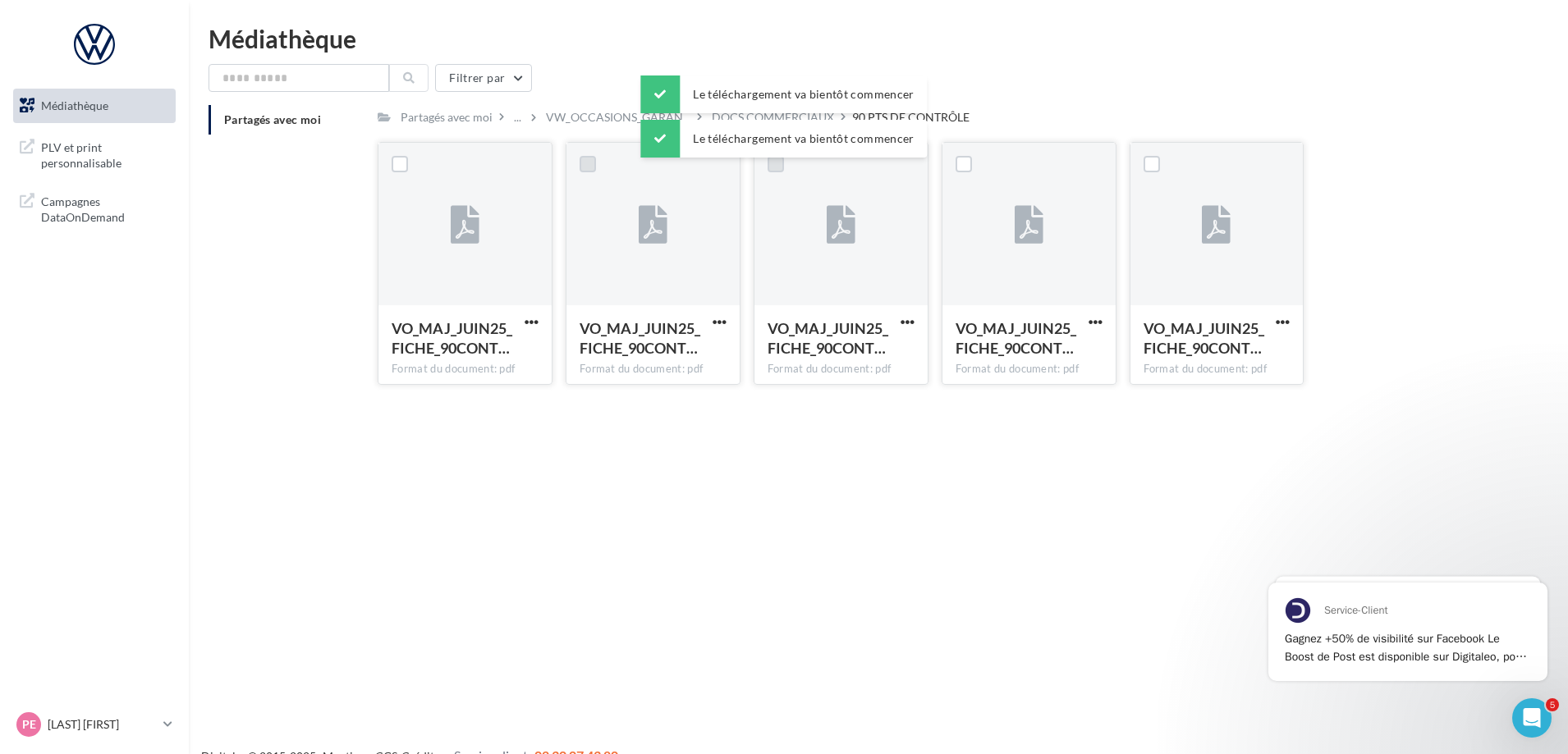 click at bounding box center [531, 323] 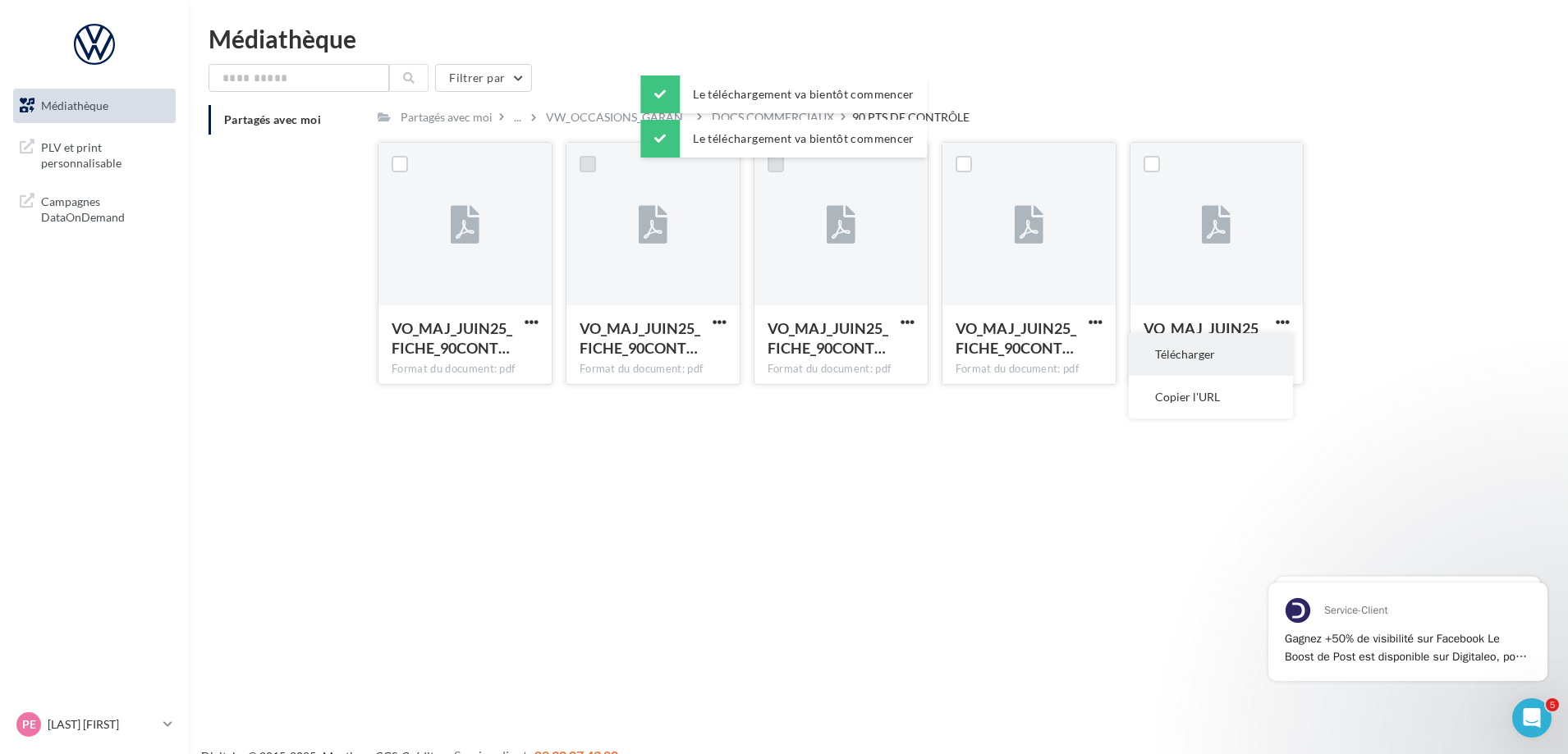 click on "Télécharger" at bounding box center (1211, 354) 